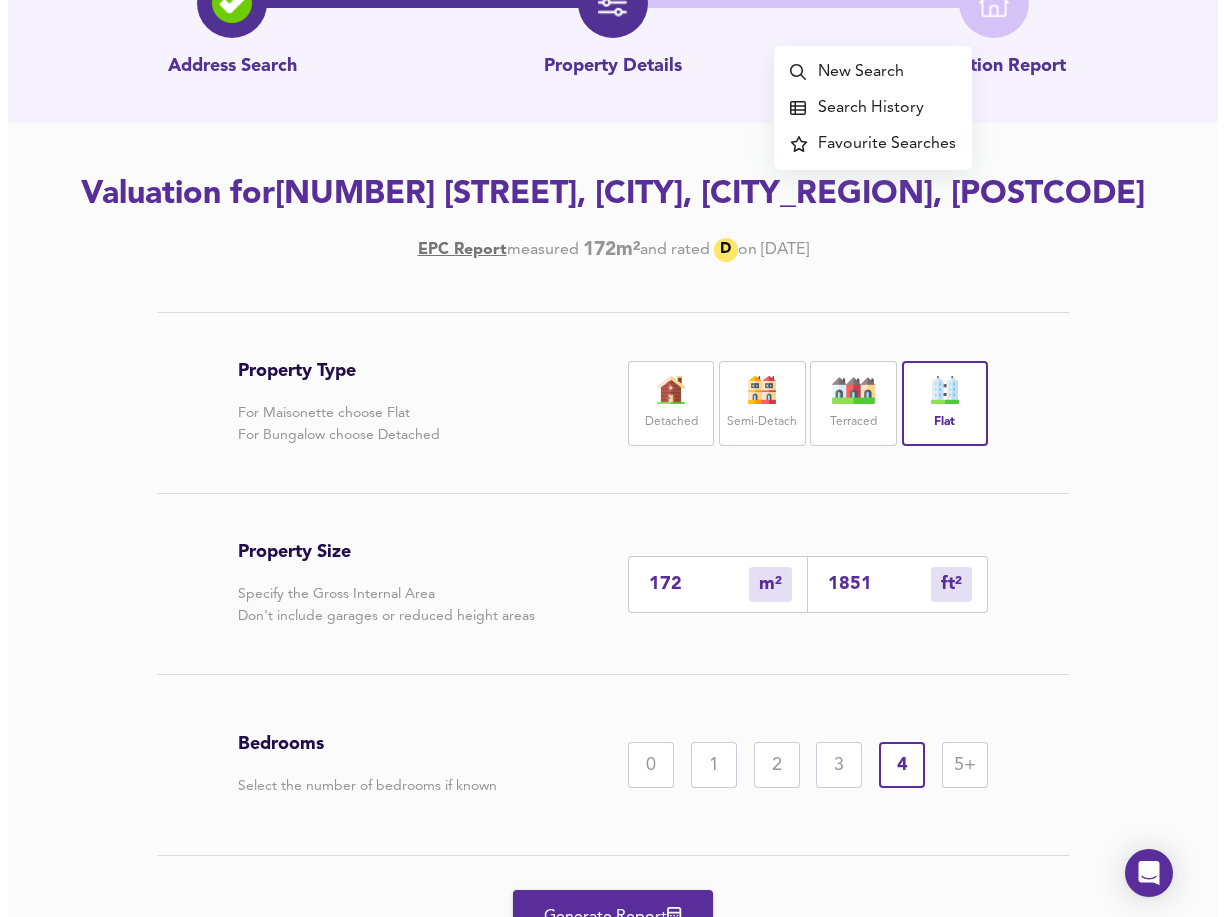 scroll, scrollTop: 0, scrollLeft: 0, axis: both 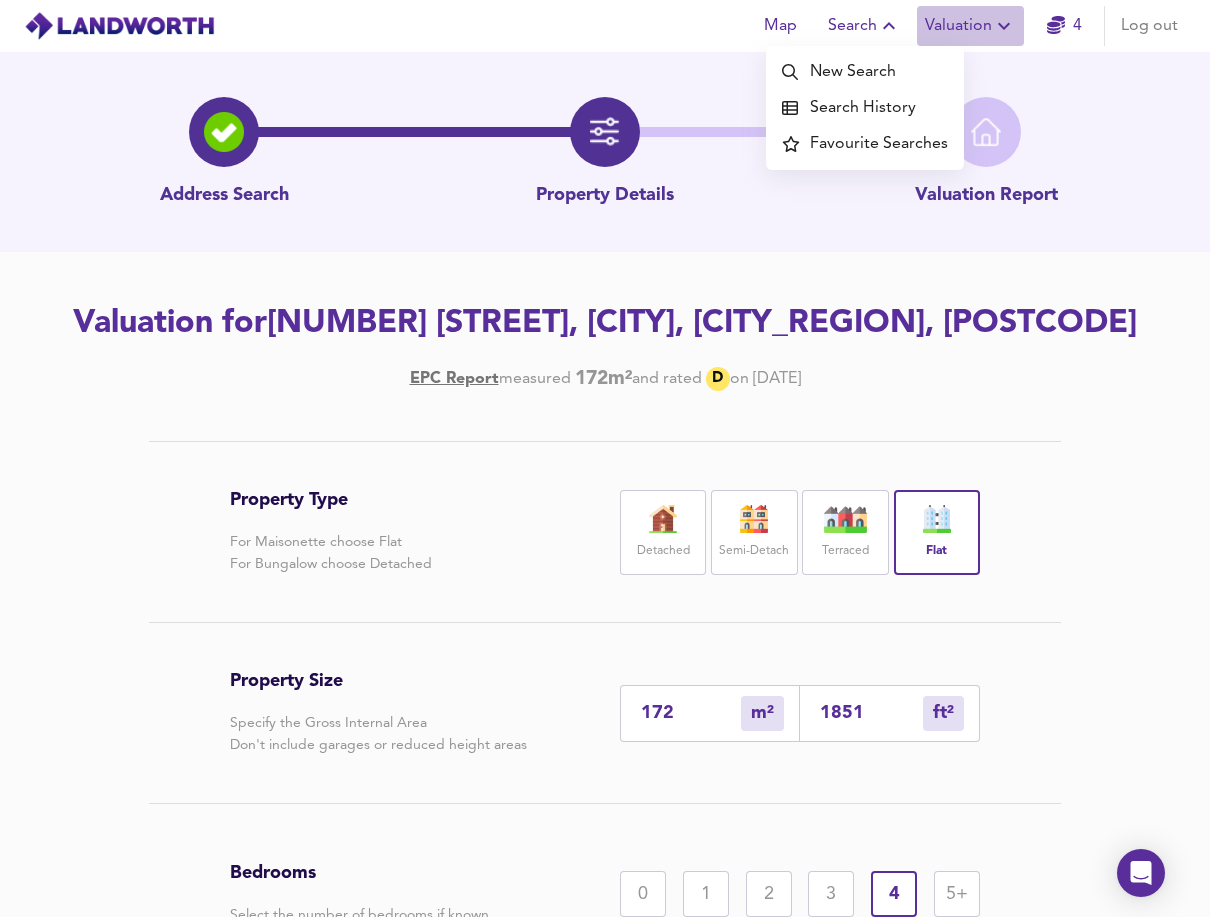 click on "Valuation" at bounding box center (970, 26) 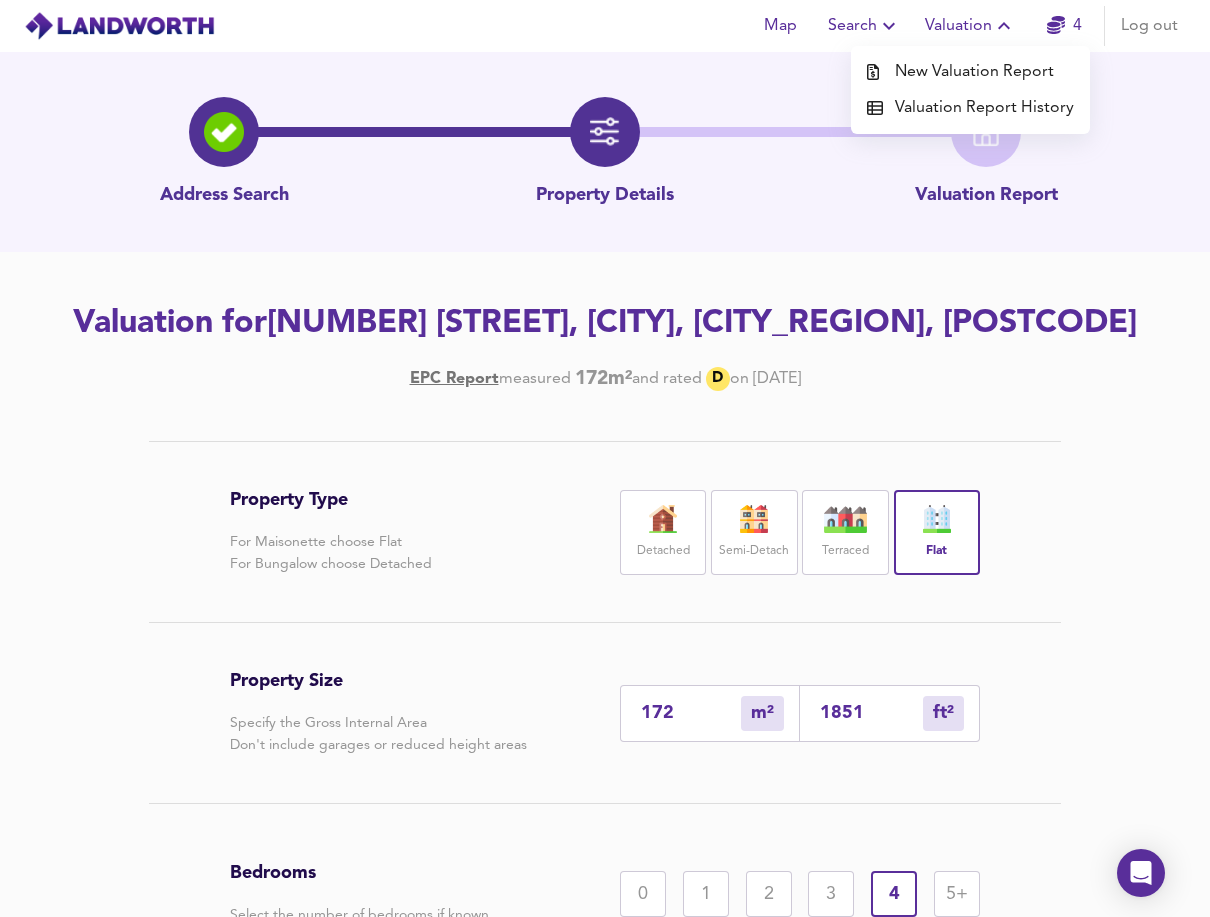 click on "New Valuation Report" at bounding box center (970, 72) 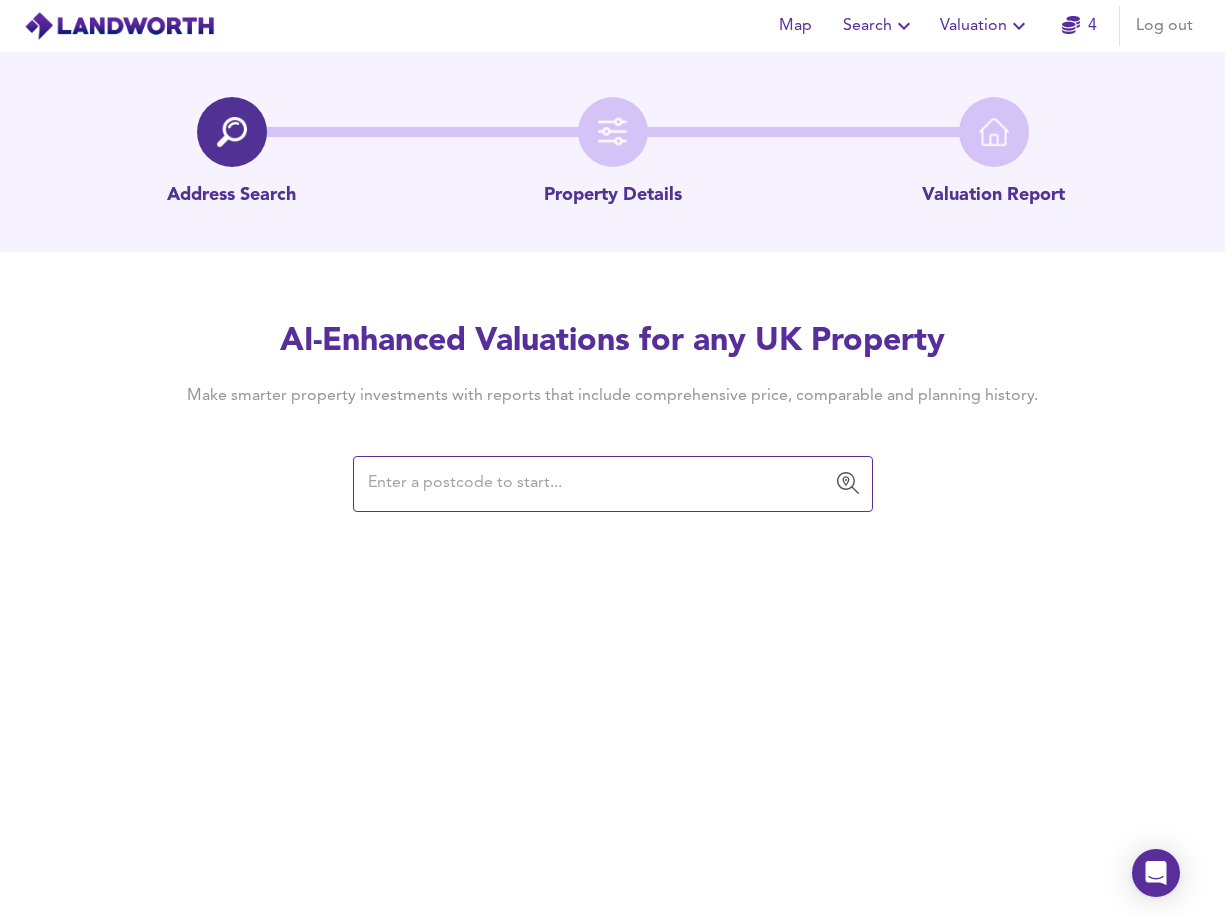 click 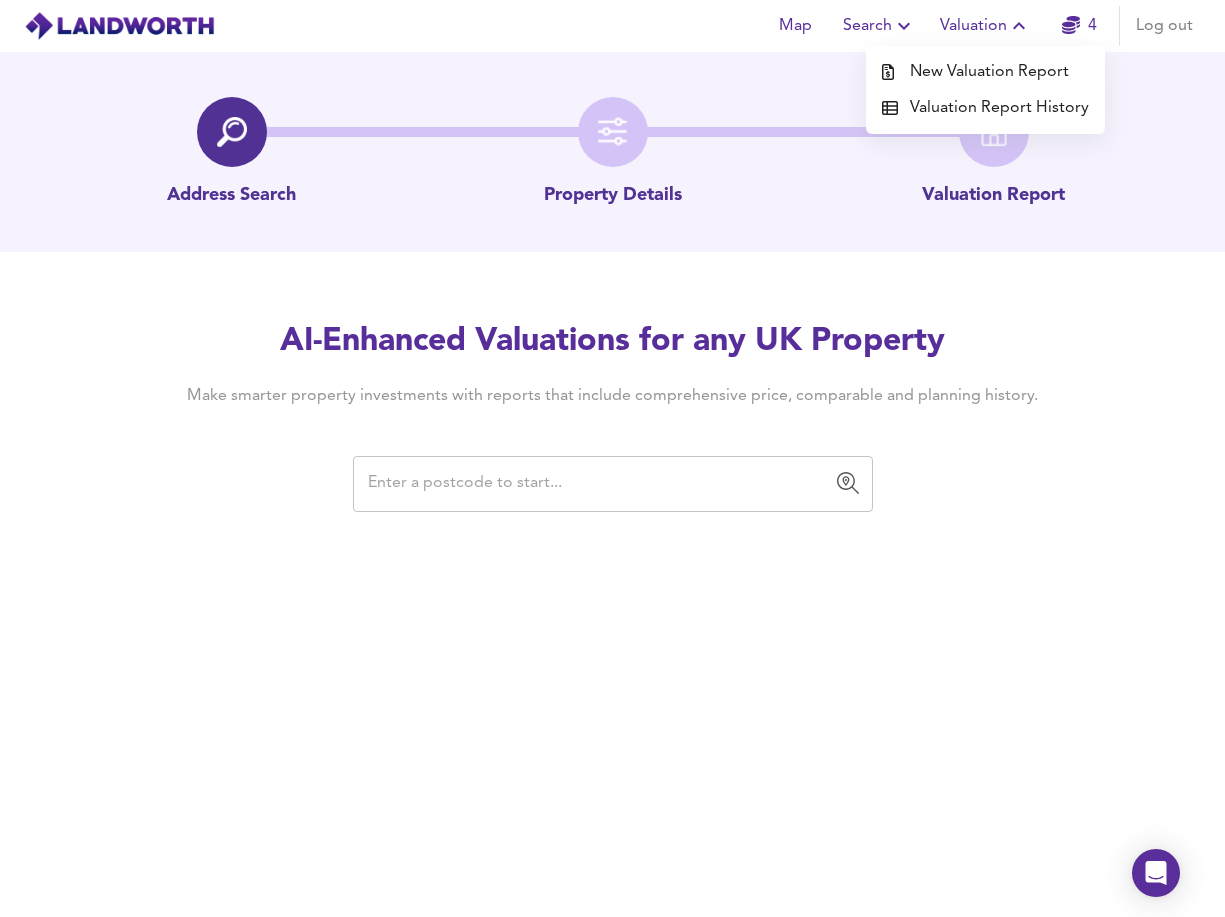 click at bounding box center [598, 484] 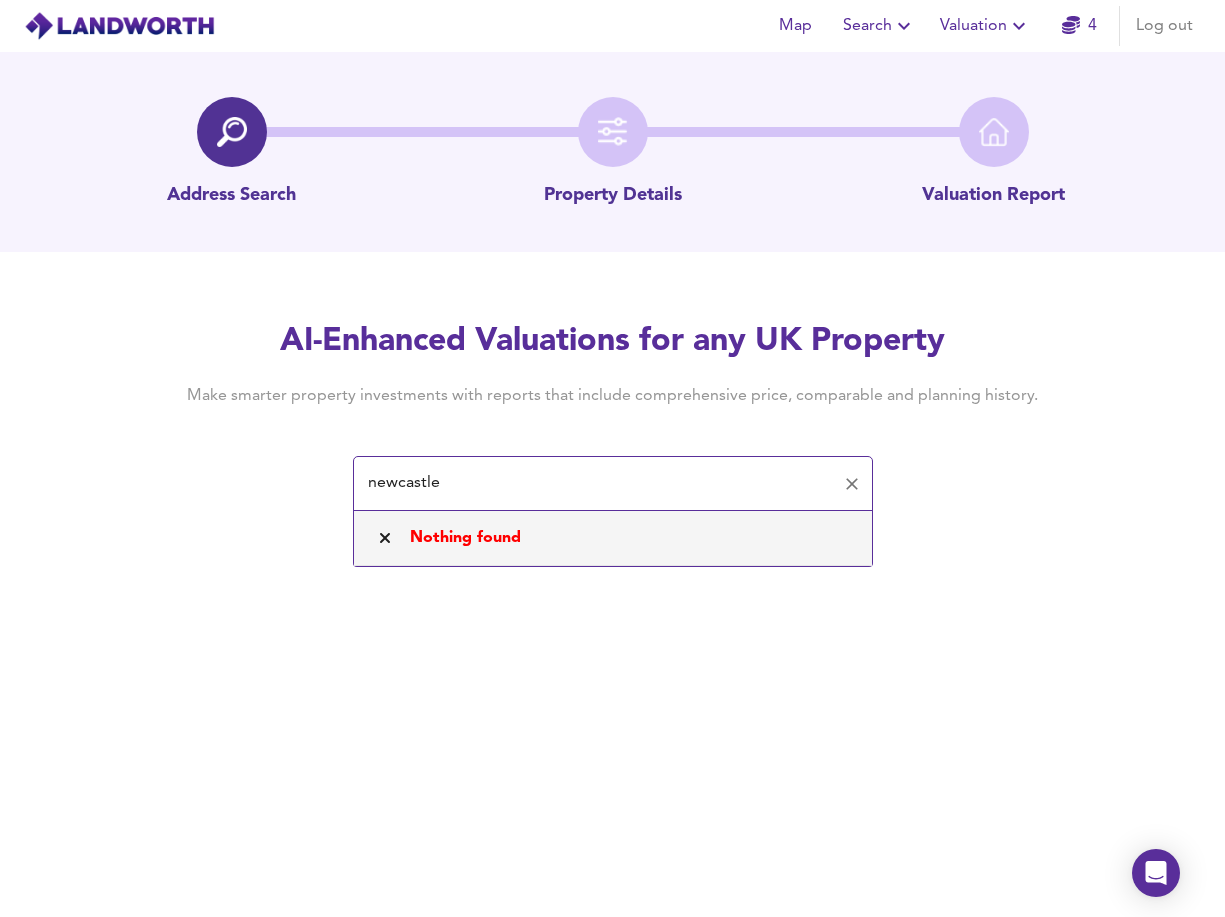 click on "Nothing found" at bounding box center [613, 538] 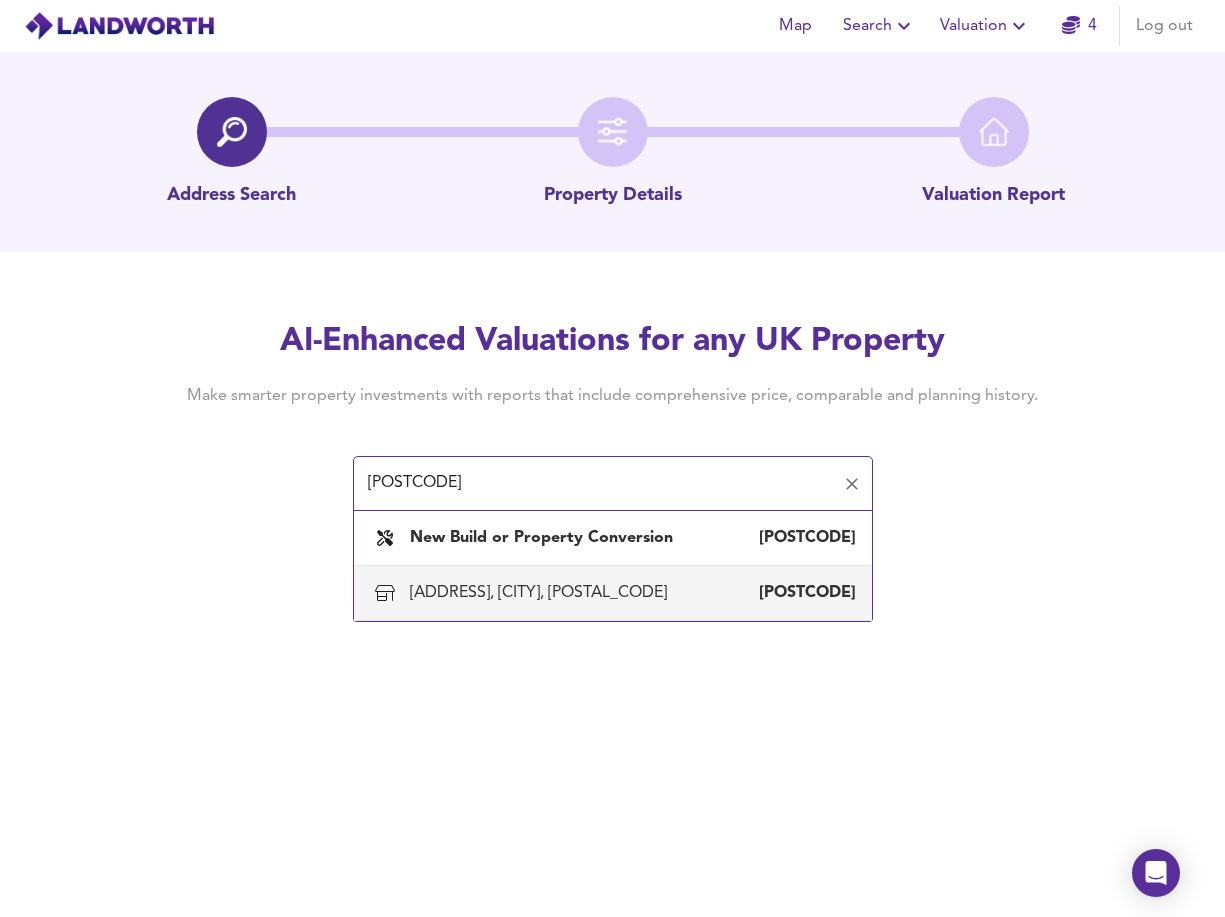 click on "[ADDRESS], [CITY], [POSTAL_CODE]" at bounding box center (542, 593) 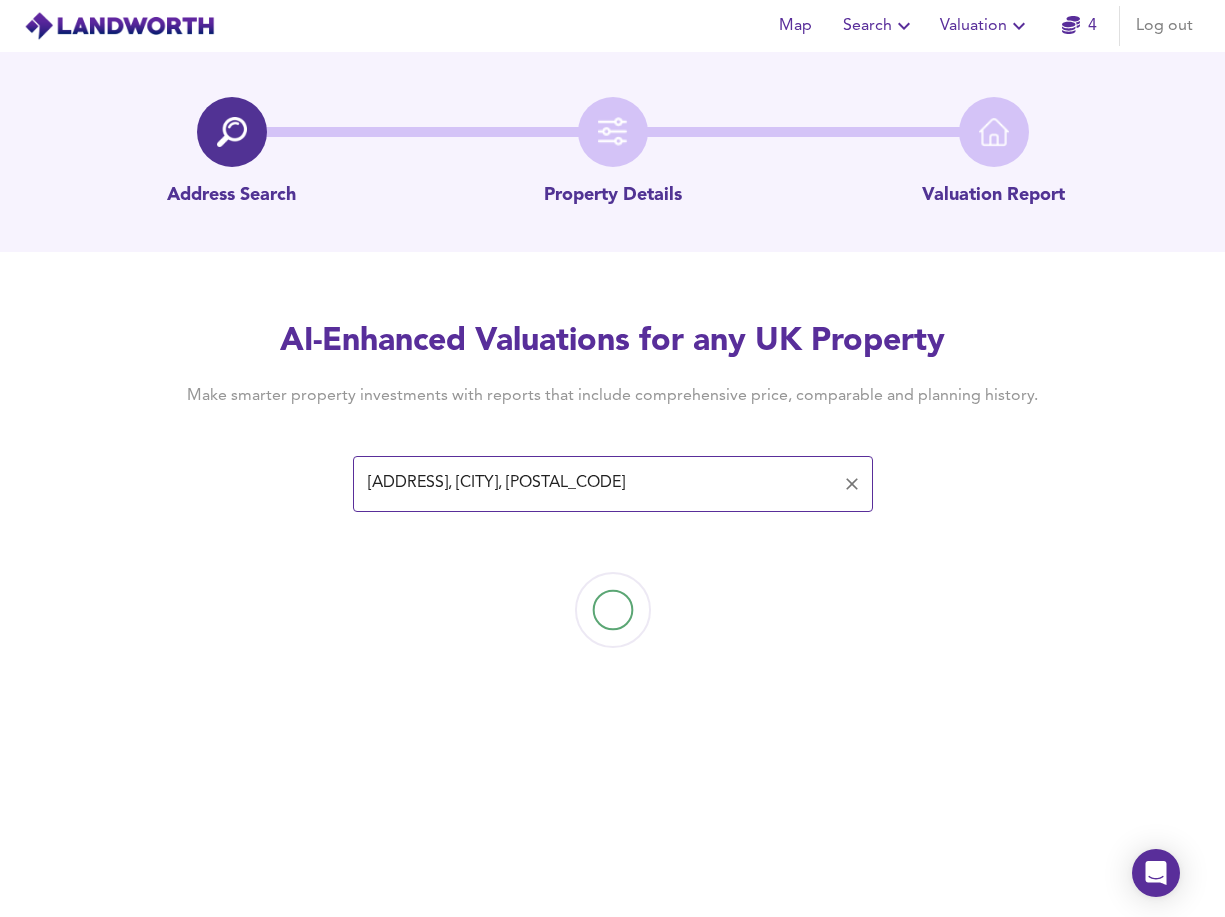 click on "Search" at bounding box center [879, 26] 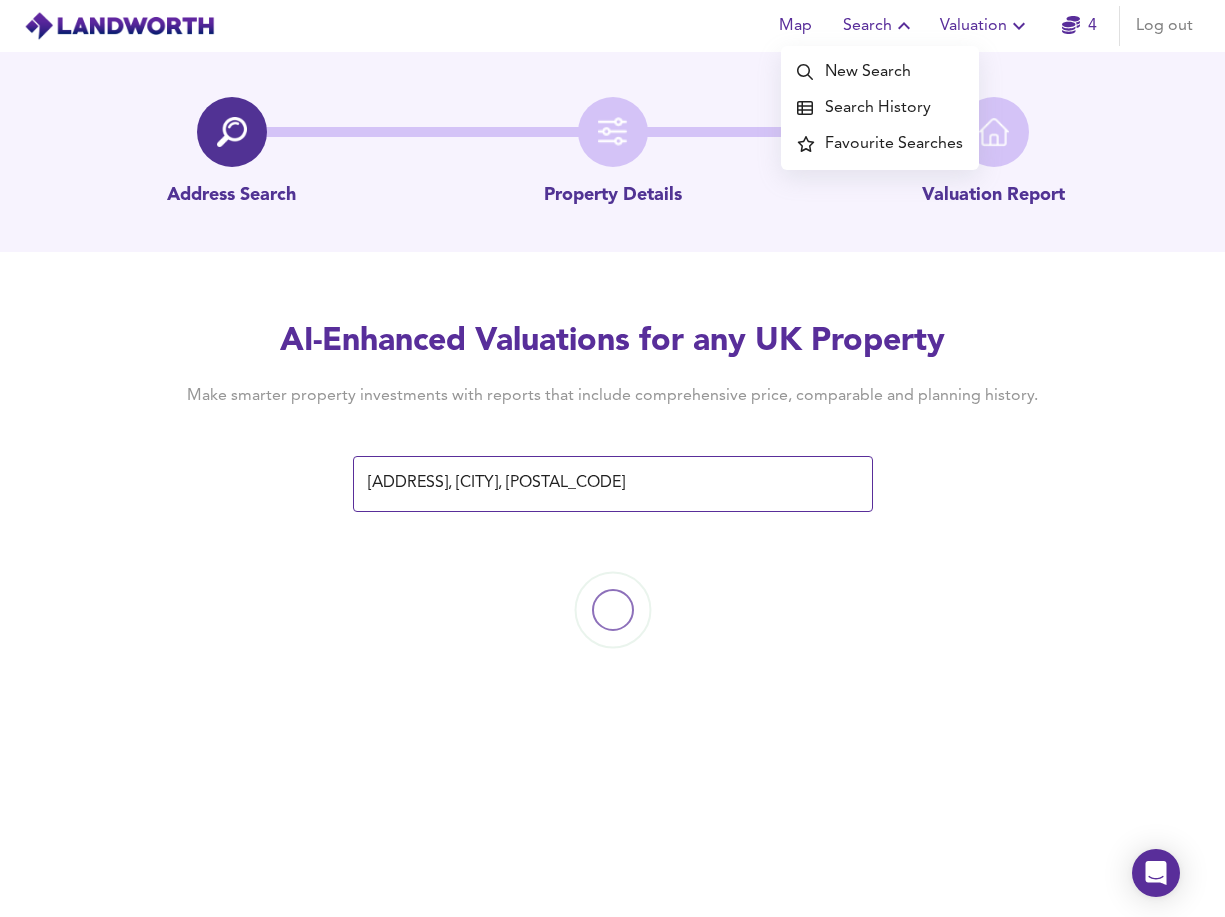 click on "New Search" at bounding box center (880, 72) 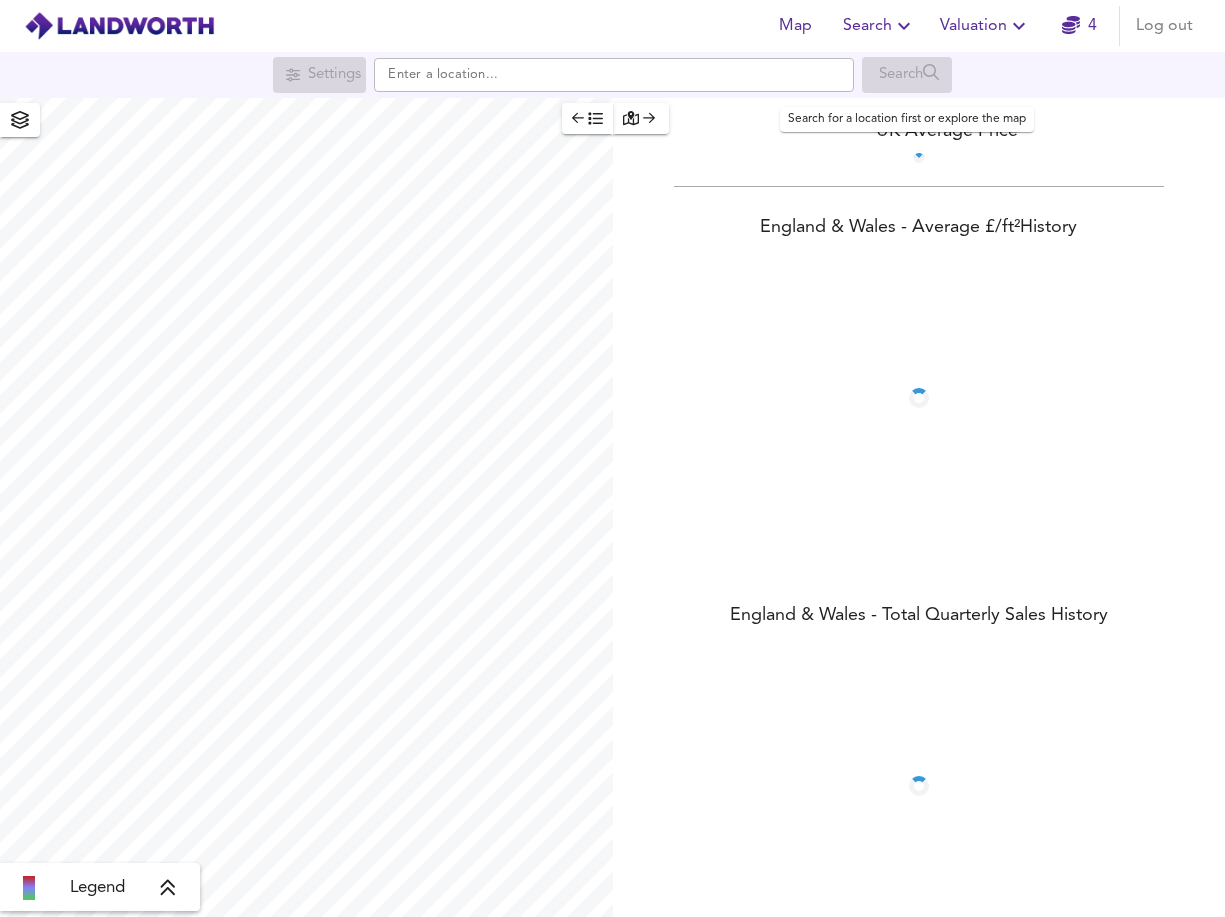 scroll, scrollTop: 0, scrollLeft: 0, axis: both 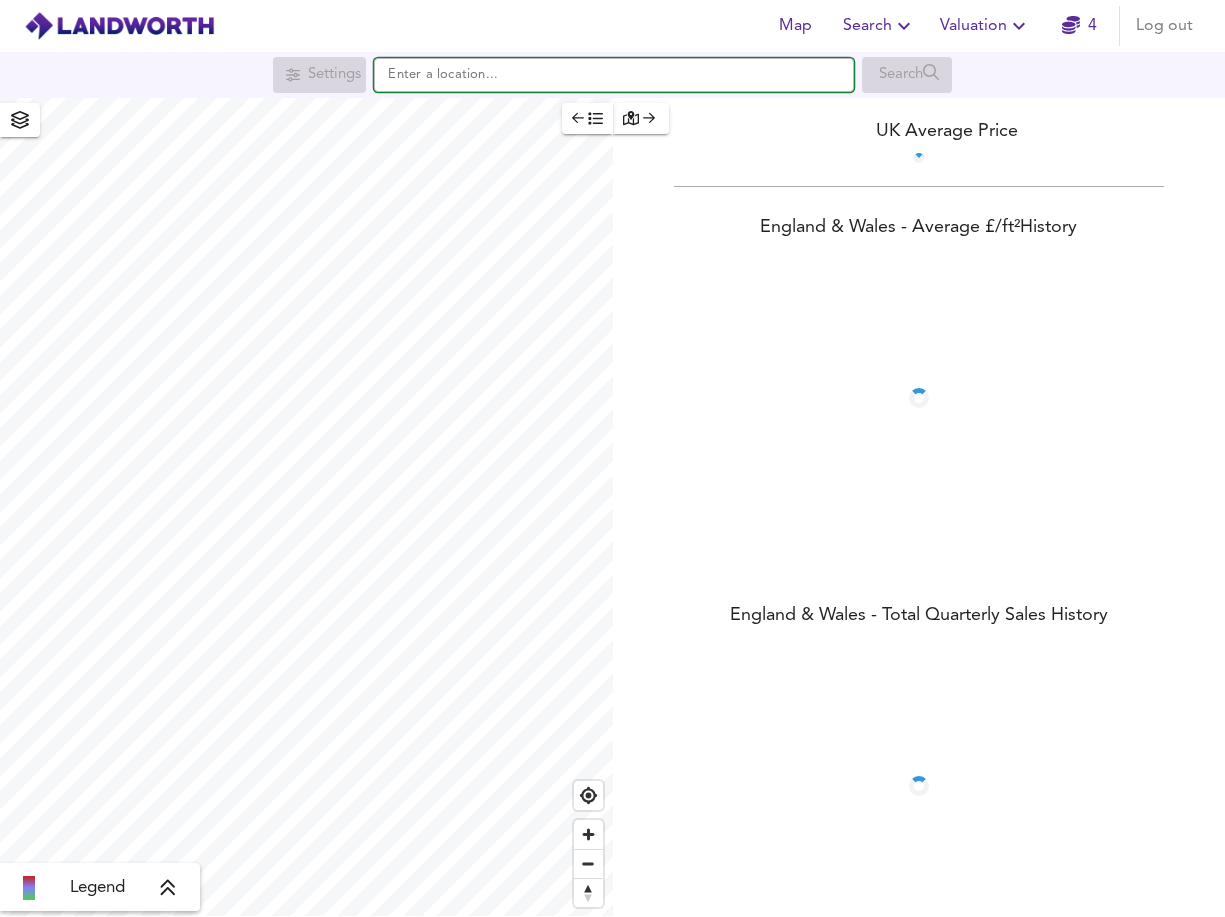 click at bounding box center [614, 75] 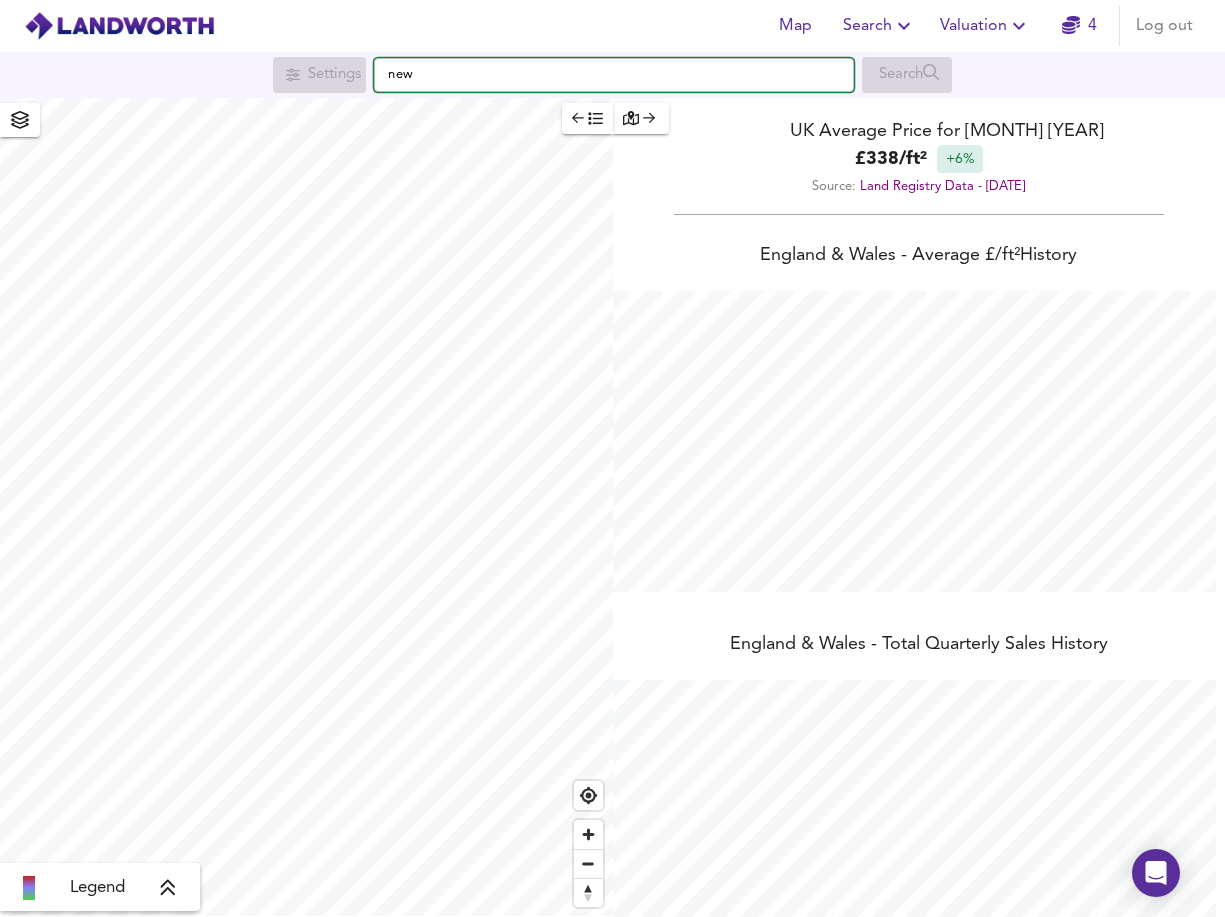 scroll, scrollTop: 999083, scrollLeft: 998775, axis: both 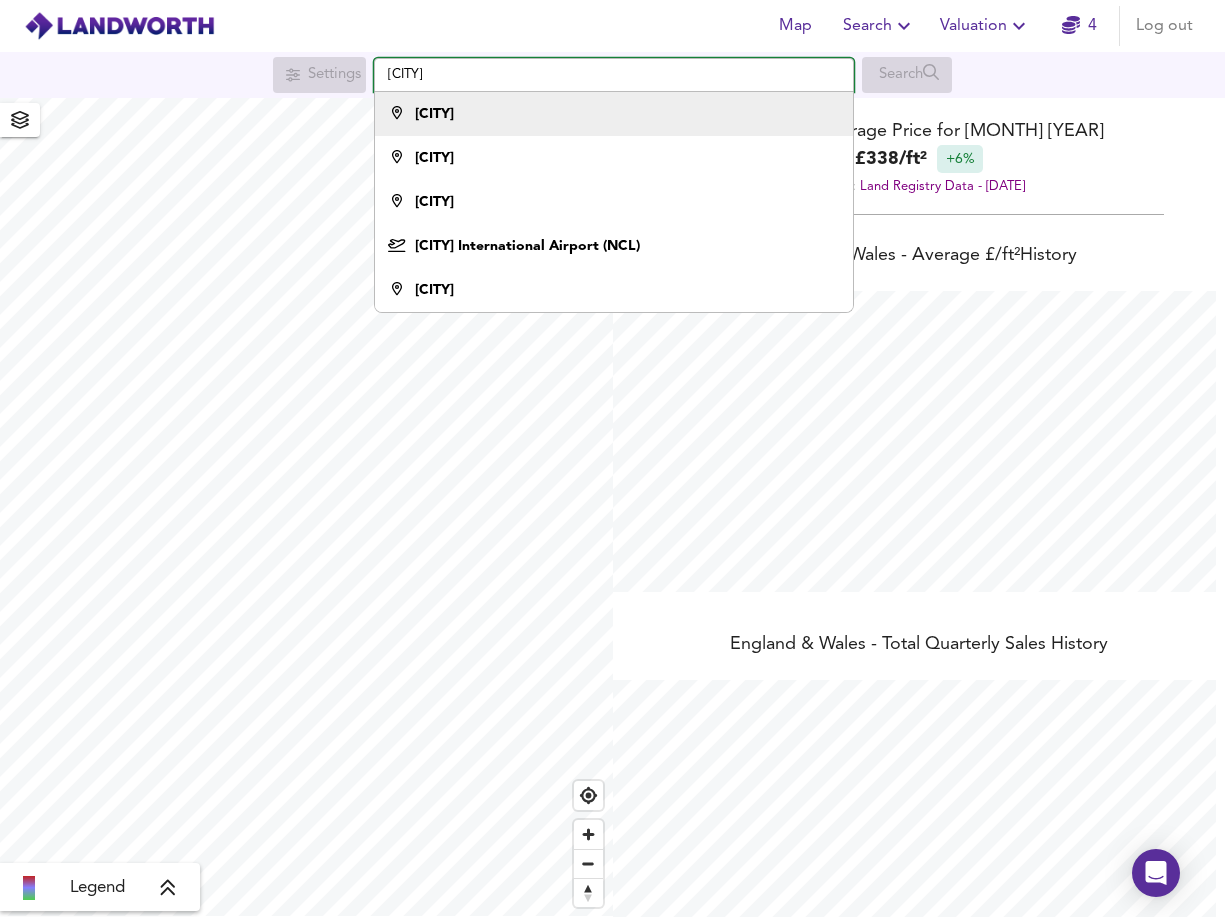 type on "[CITY]" 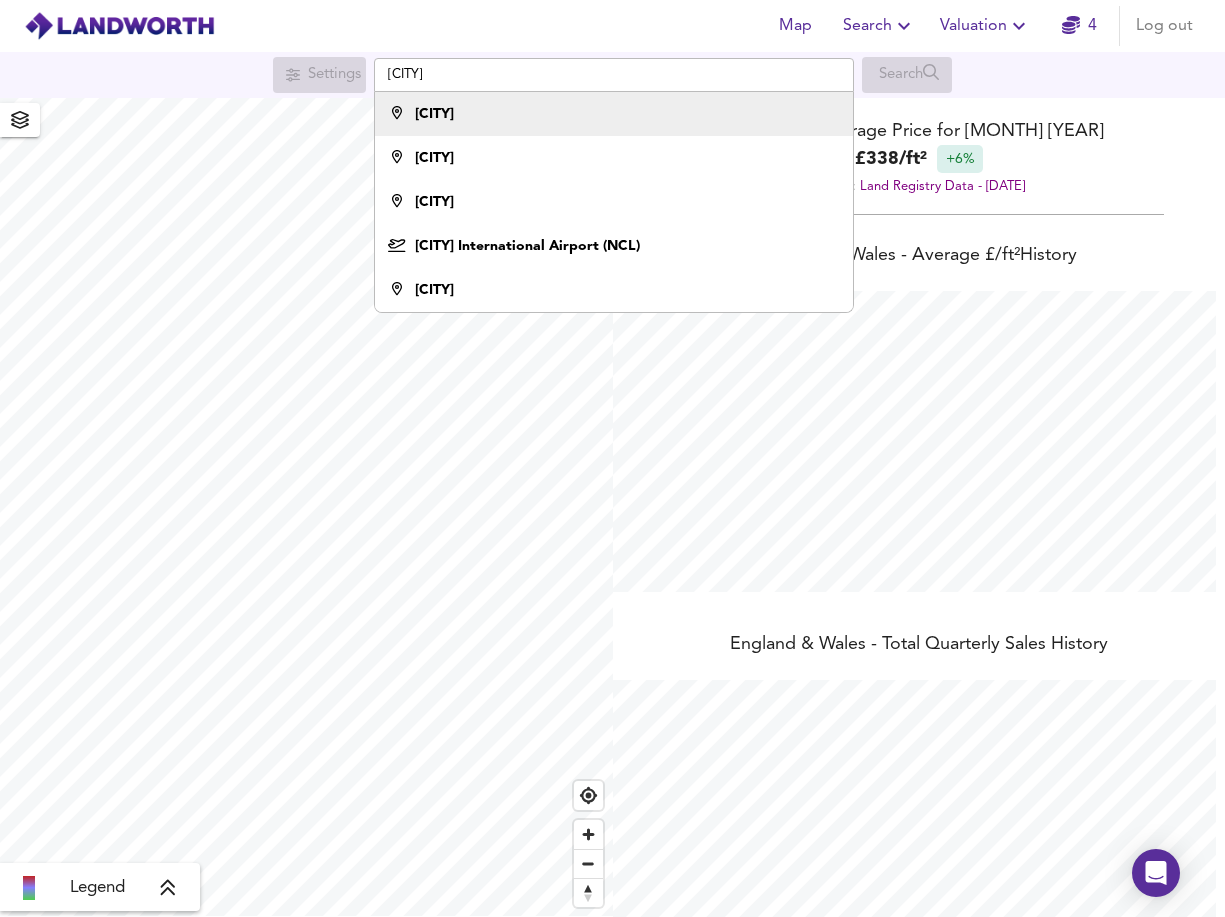 click on "[CITY]" at bounding box center (434, 114) 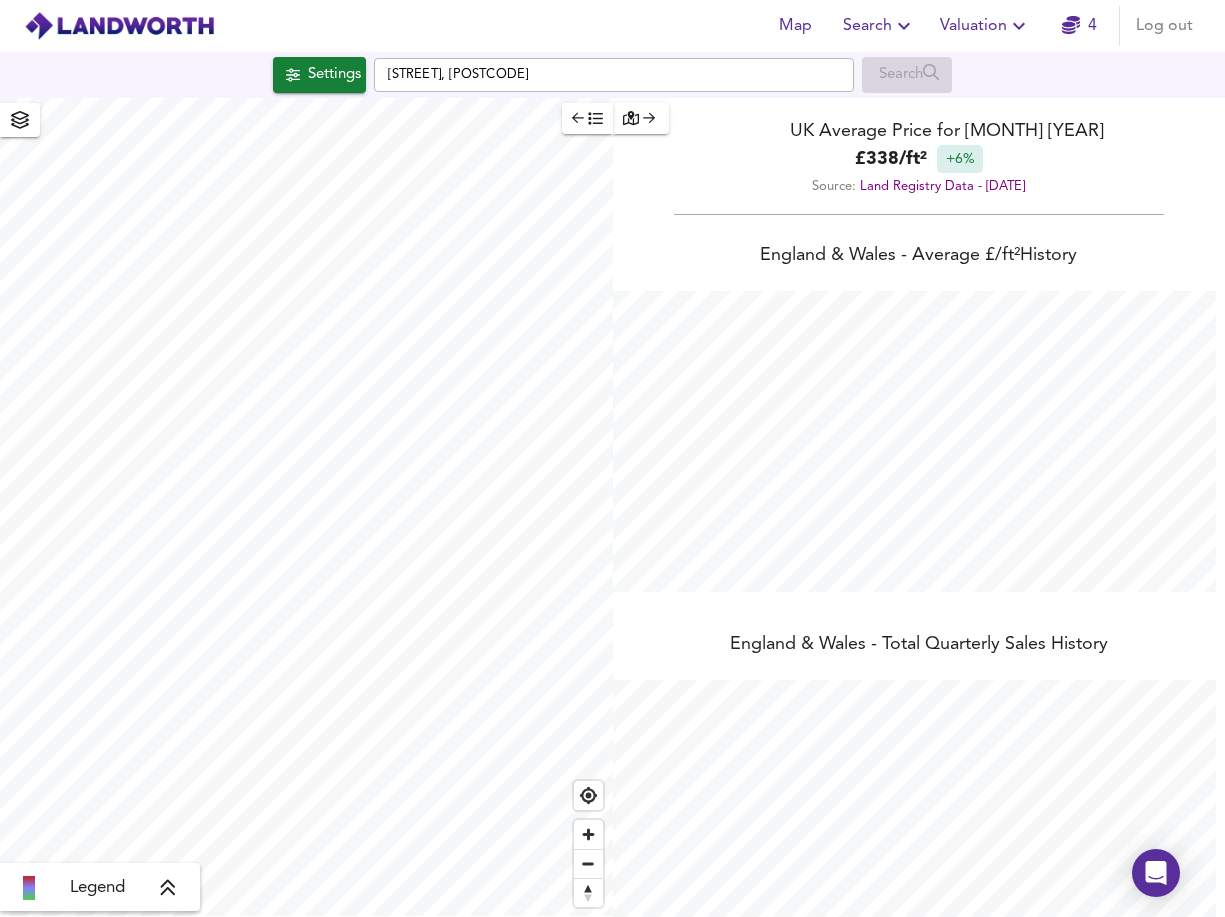 scroll, scrollTop: 917, scrollLeft: 1225, axis: both 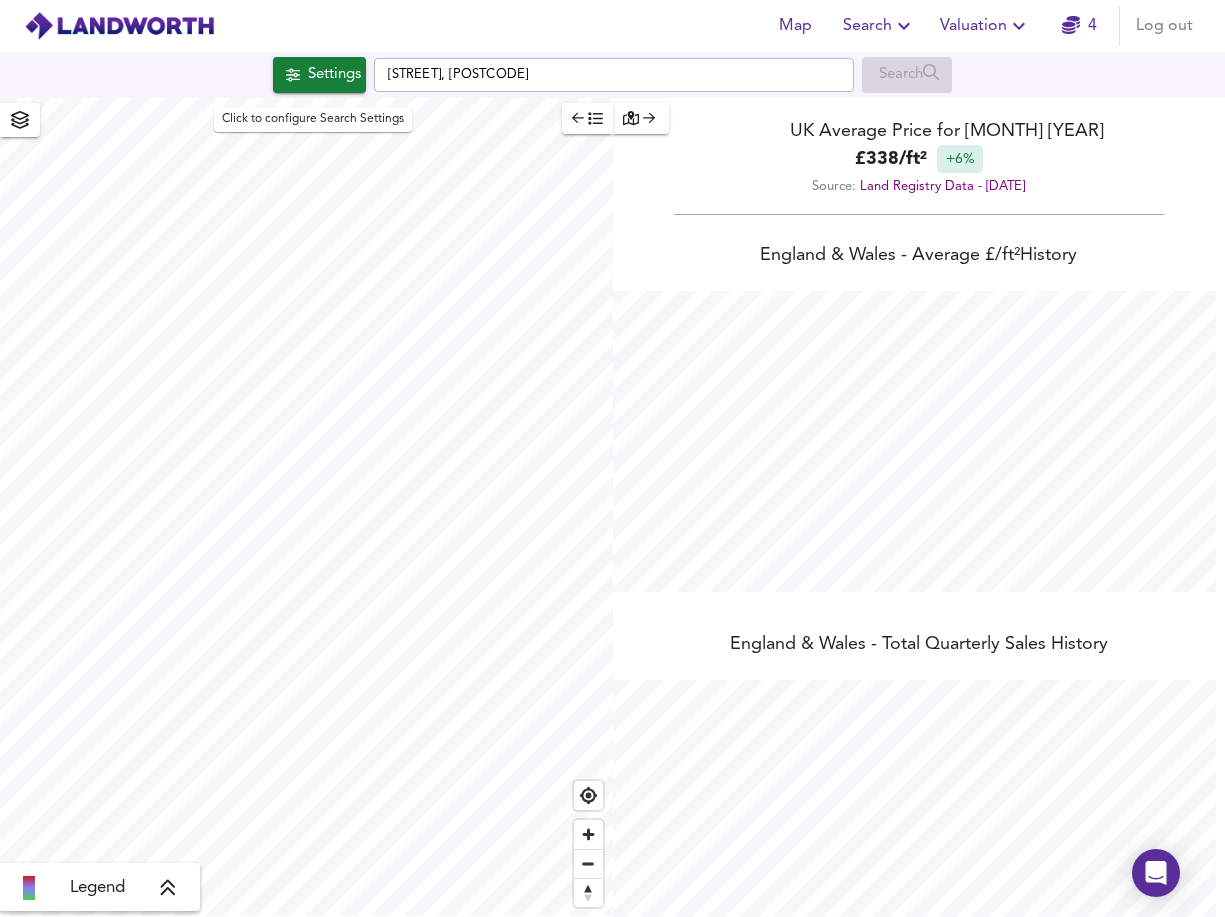 click on "Settings" at bounding box center (334, 75) 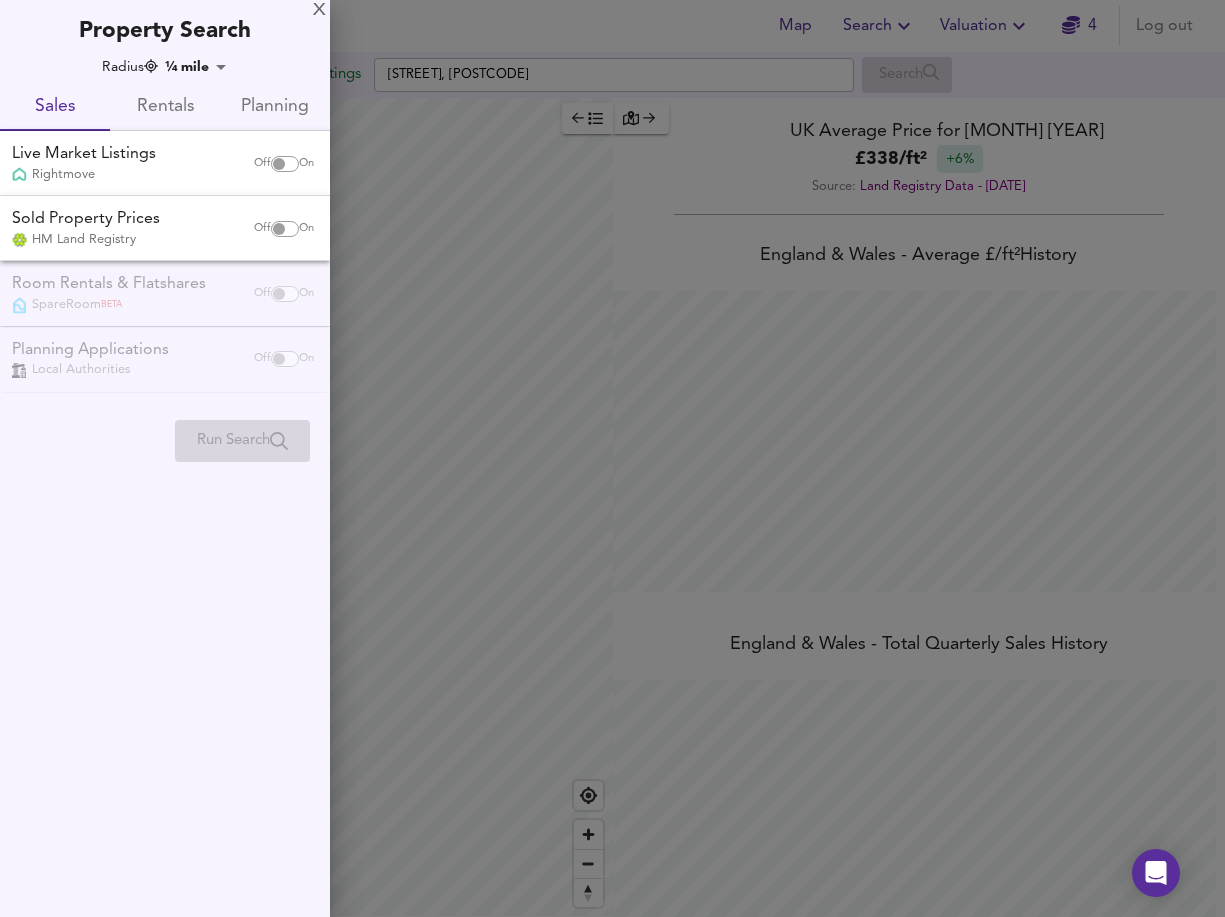 checkbox on "false" 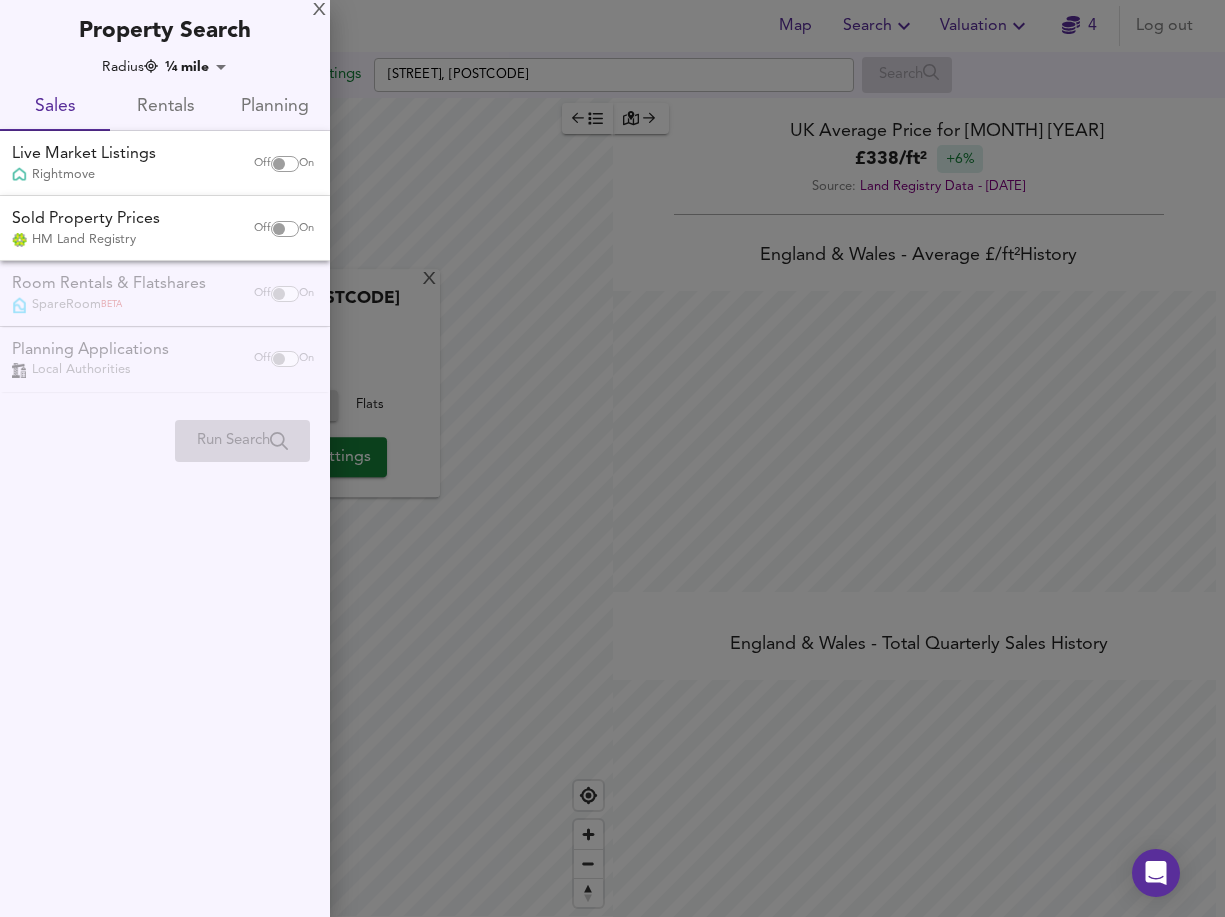 click on "Map Search Valuation     Log out        Settings     [STREET], [POSTCODE]        Search      X [STREET], [POSTCODE] Houses All Flats    Search Settings         Legend       UK Average Price   for [DATE] £ 338 / ft²      +6% Source:   Land Registry Data - [DATE] England & Wales - Average £/ ft²  History England & Wales - Total Quarterly Sales History X Map Settings Basemap          Default hybrid Heatmap          Average Price landworth 2D   View Dynamic Heatmap   On Show Postcodes Show Boroughs 2D 3D Find Me X Property Search Radius   ¼ mile 402 Sales Rentals Planning    Live Market Listings   Rightmove Off   On     Sold Property Prices   HM Land Registry Off   On     Room Rentals & Flatshares   SpareRoom   BETA Off   On     Planning Applications Local Authorities Off   On  Run Search   Please enable at least one data source to run a search" at bounding box center [612, 458] 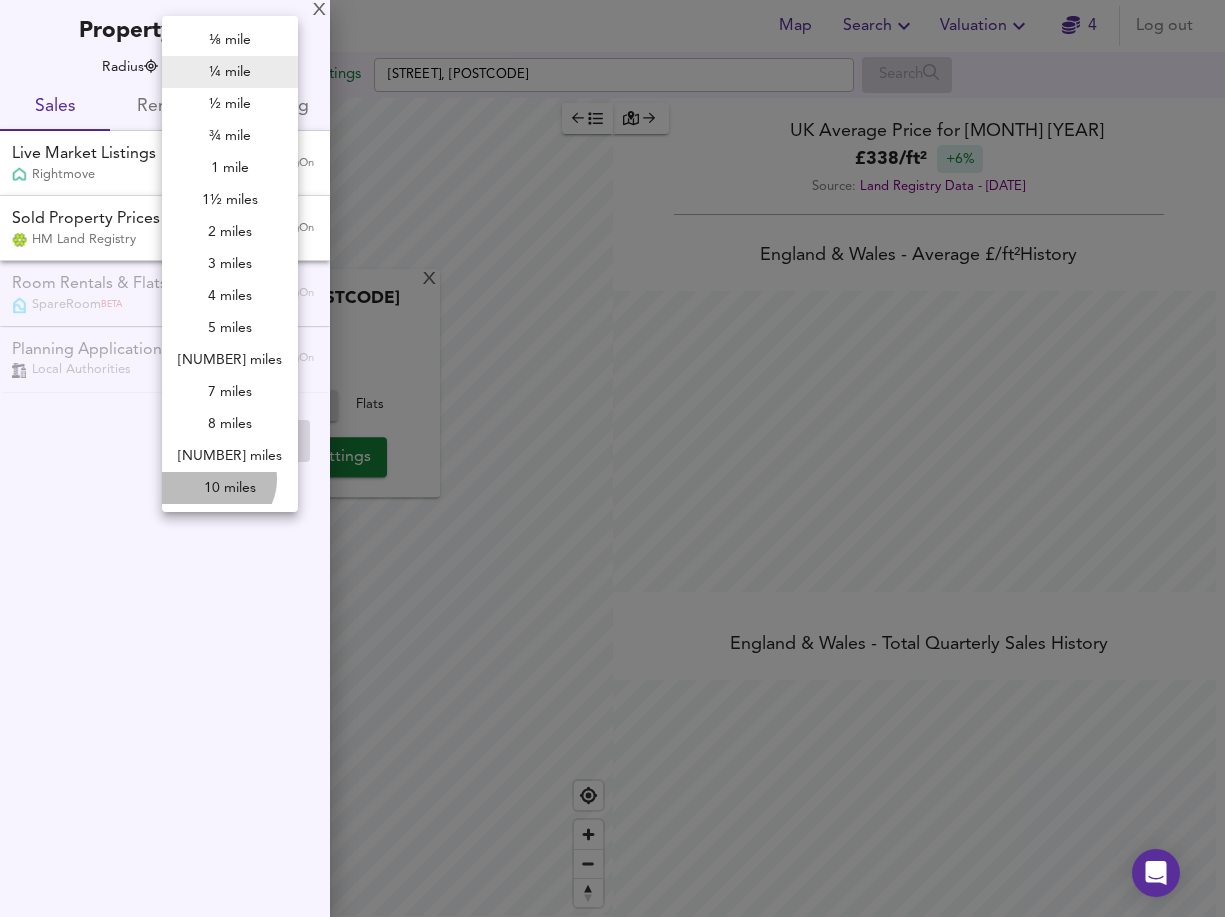 click on "10 miles" at bounding box center [230, 488] 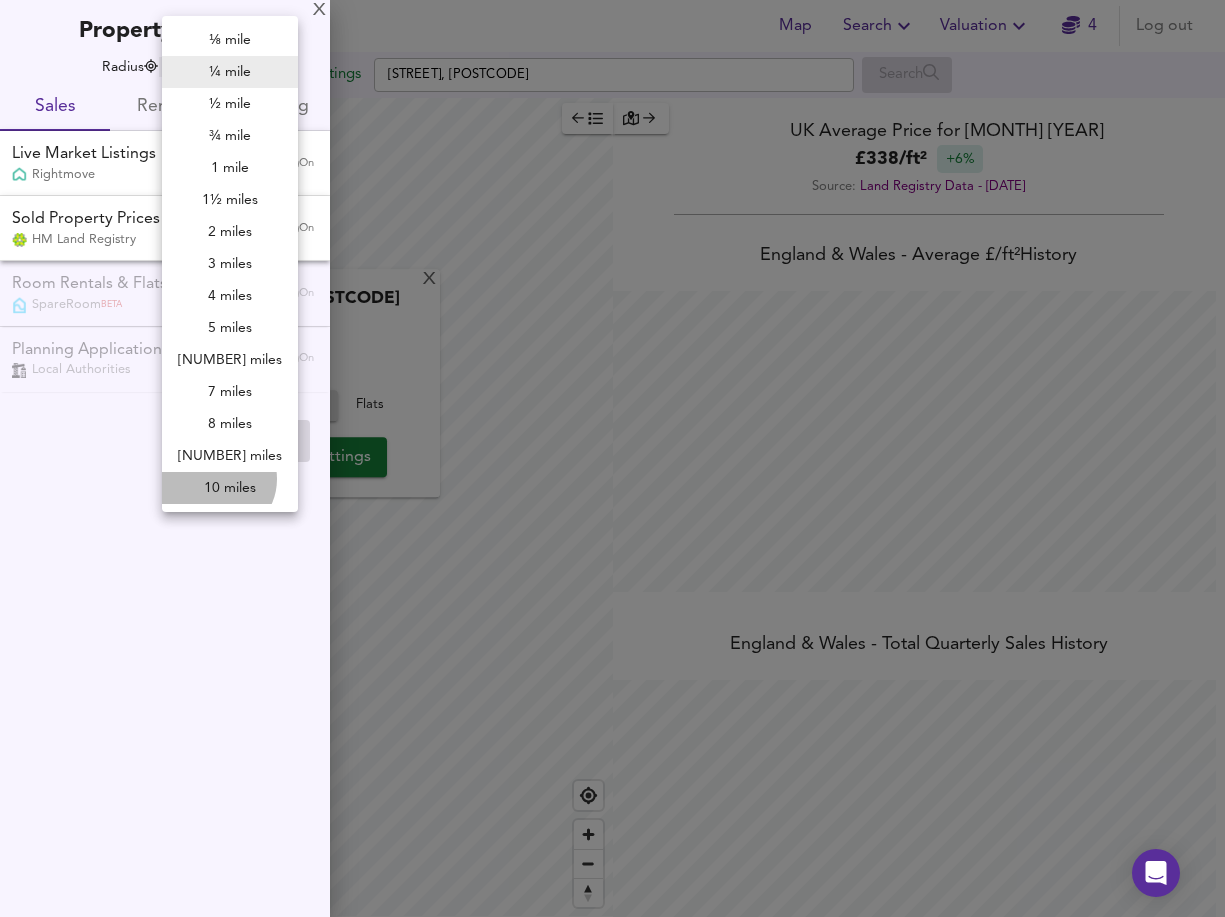 type on "16090" 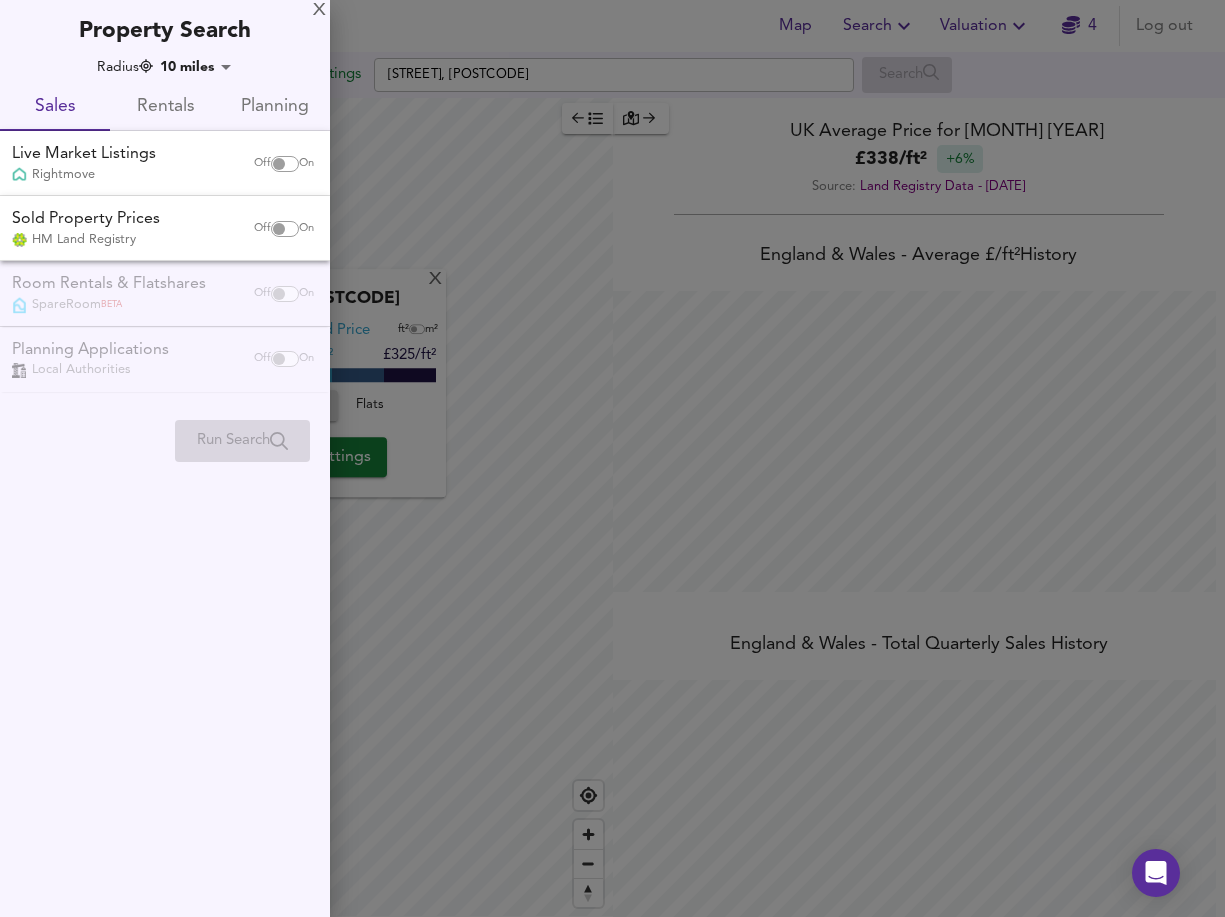 click at bounding box center (279, 164) 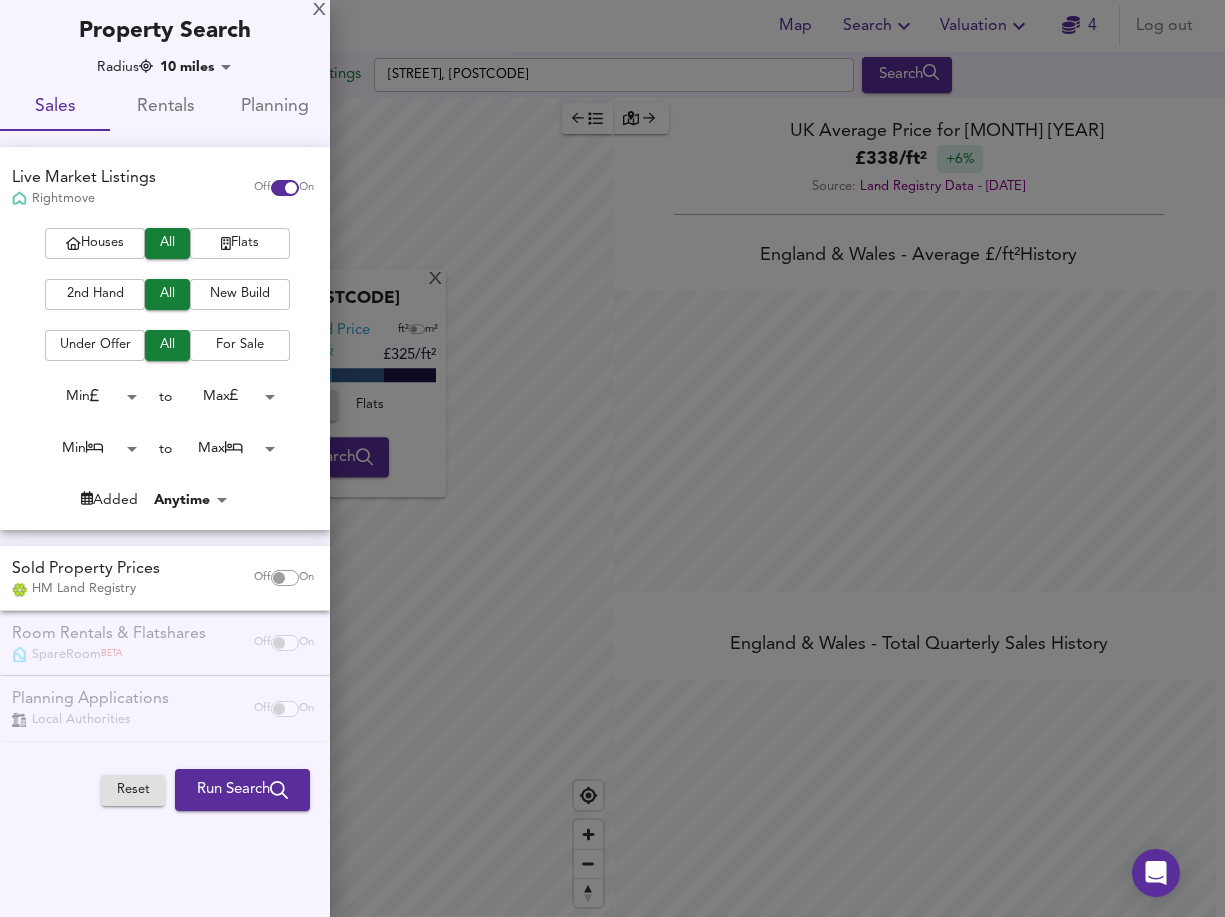 click on "Flats" at bounding box center (240, 243) 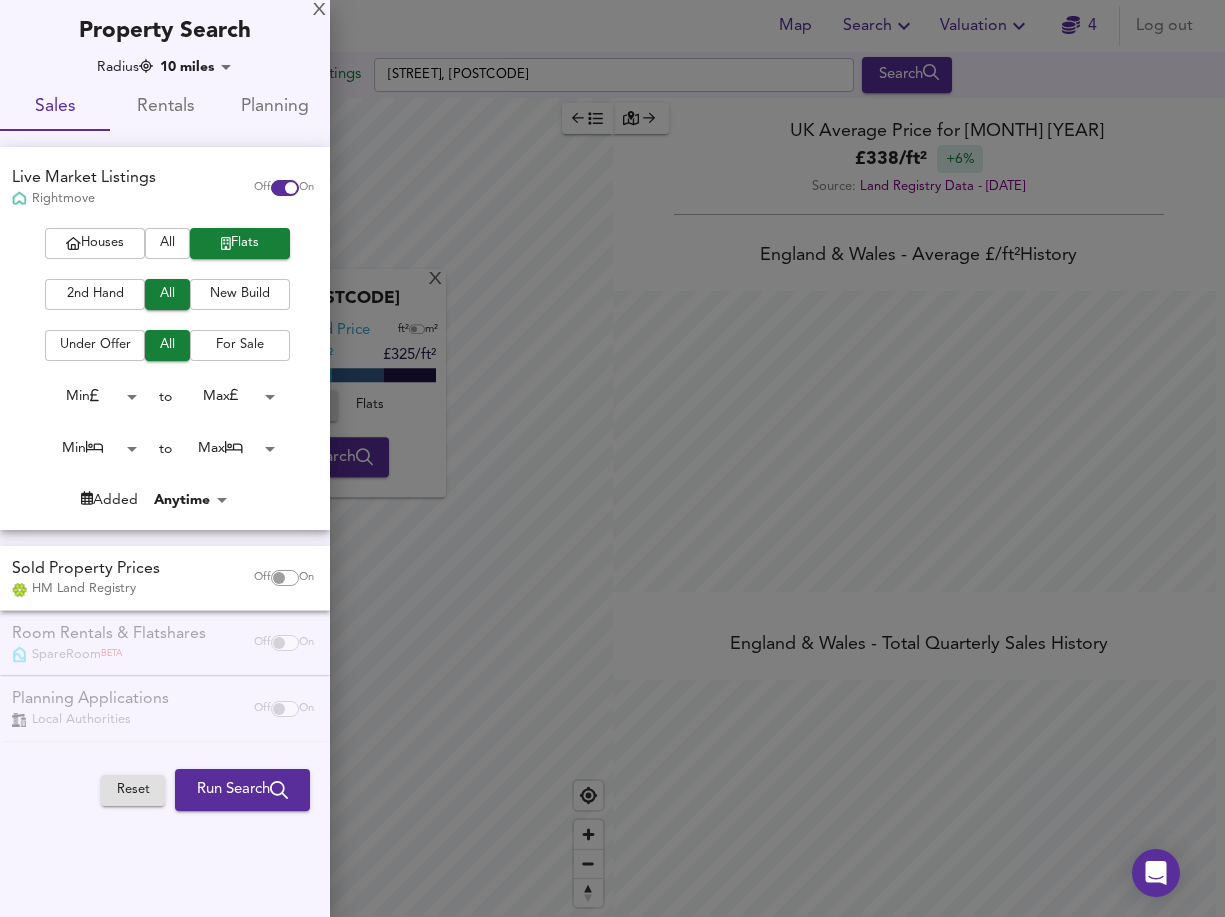 click on "Map Search Valuation    4 Log out        Settings     [STREET], [POSTCODE]        Search      X [STREET], [POSTCODE] Average Sold Price ft²   m² [PRICE]/ft² [PRICE]/ft² [PRICE]/ft² Houses All Flats     Search         Legend       UK Average Price   for [MONTH] [YEAR] [PRICE] / ft²      +6% Source:   Land Registry Data - [MONTH] [YEAR] England & Wales - Average £/ ft²  History England & Wales - Total Quarterly Sales History X Map Settings Basemap          Default hybrid Heatmap          Average Price landworth 2D   View Dynamic Heatmap   On Show Postcodes Show Boroughs 2D 3D Find Me X Property Search Radius   10 miles 16090 Sales Rentals Planning    Live Market Listings   Rightmove Off   On    Houses All   Flats 2nd Hand All New Build Under Offer All For Sale Min   0 to Max   200000000   Min   0 to Max   50   Added Anytime -1    Sold Property Prices   HM Land Registry Off   On     Room Rentals & Flatshares   SpareRoom" at bounding box center [612, 458] 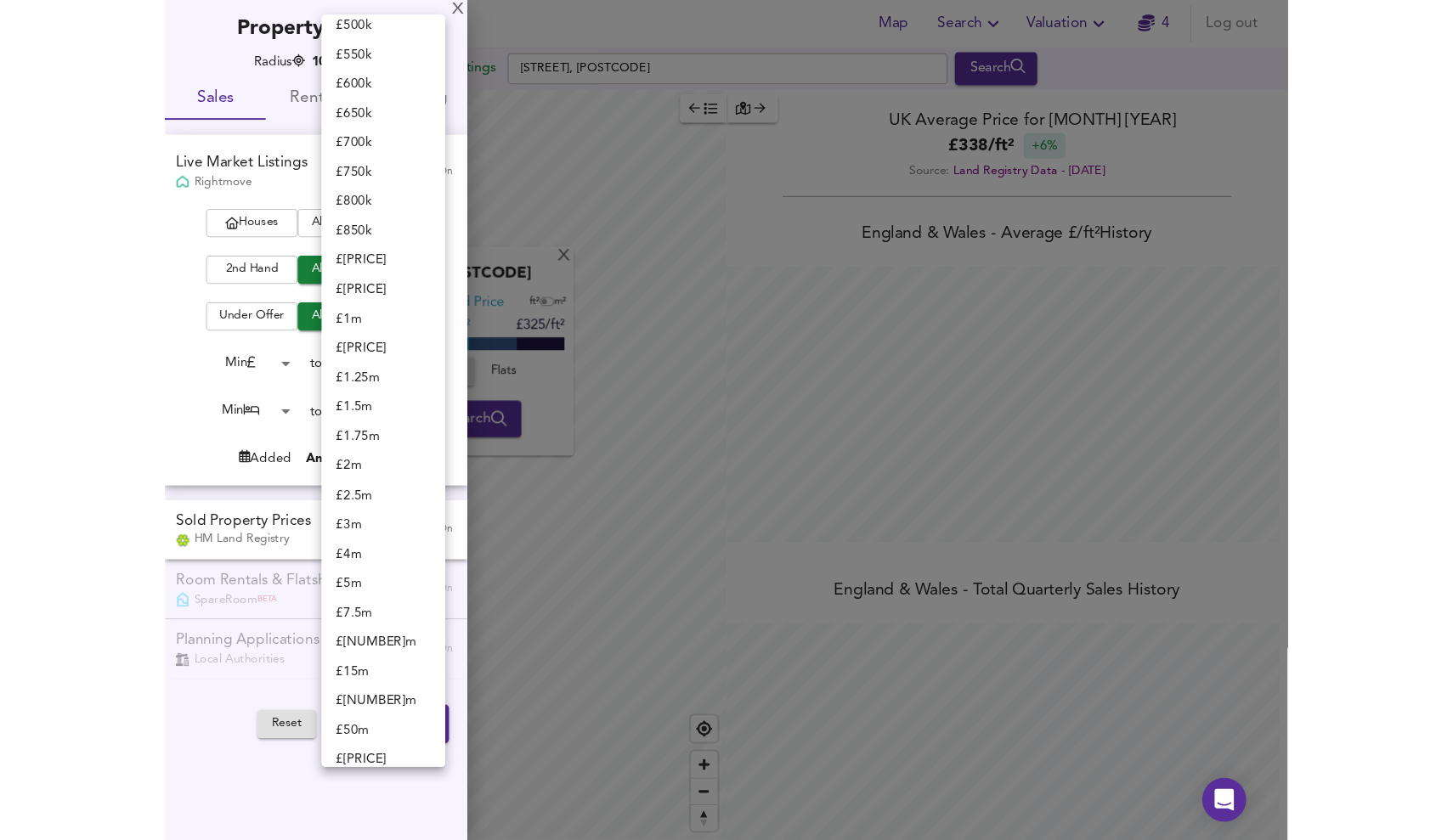 scroll, scrollTop: 0, scrollLeft: 0, axis: both 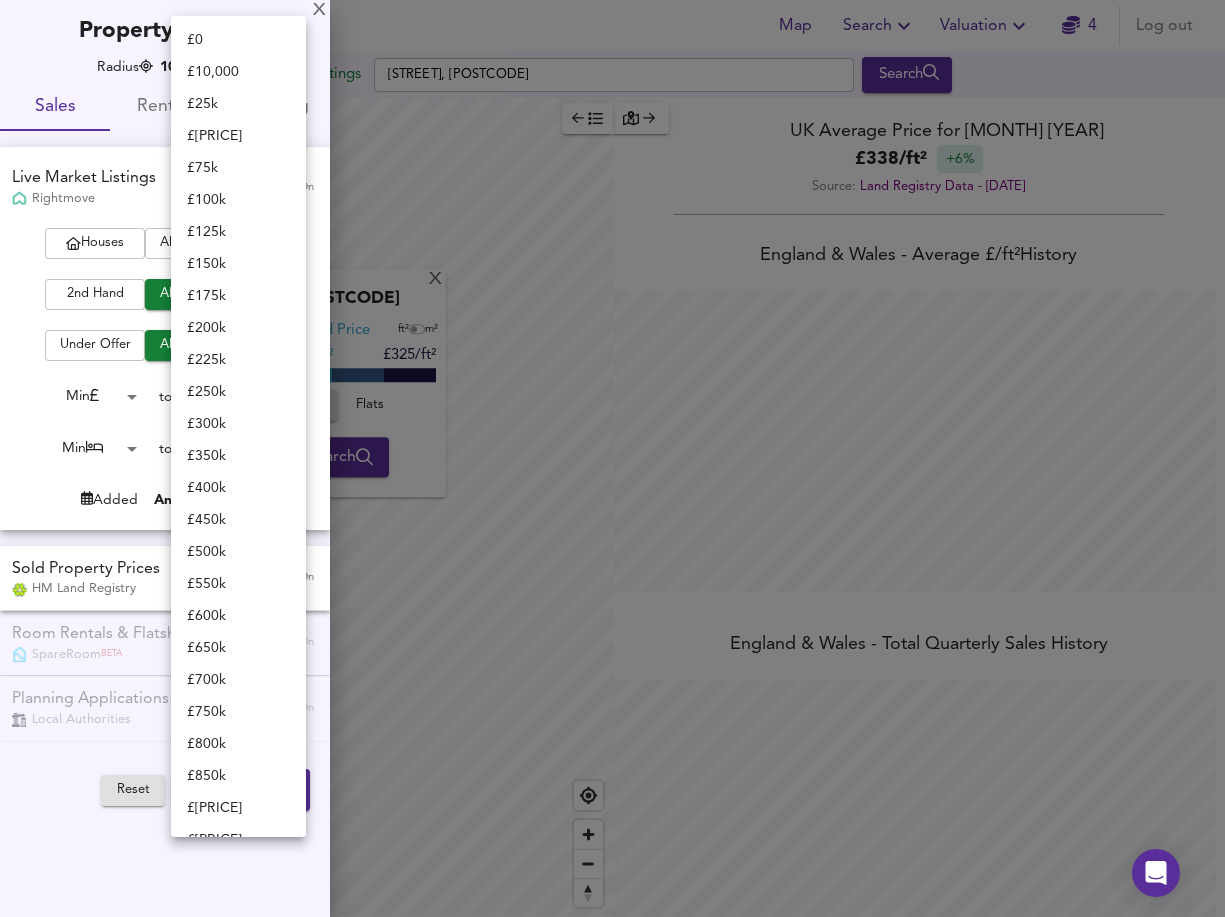 click on "£ 125k" at bounding box center [238, 232] 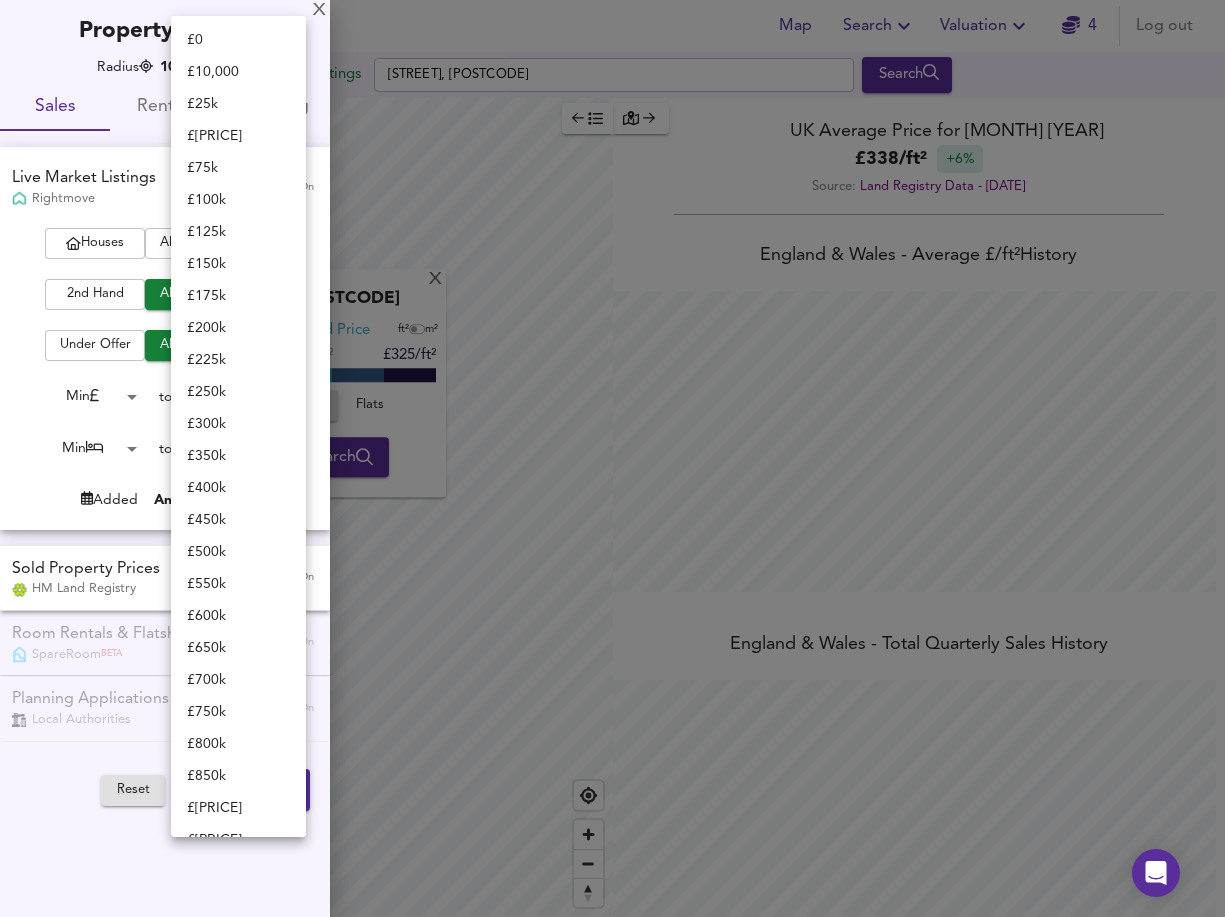 type on "125000" 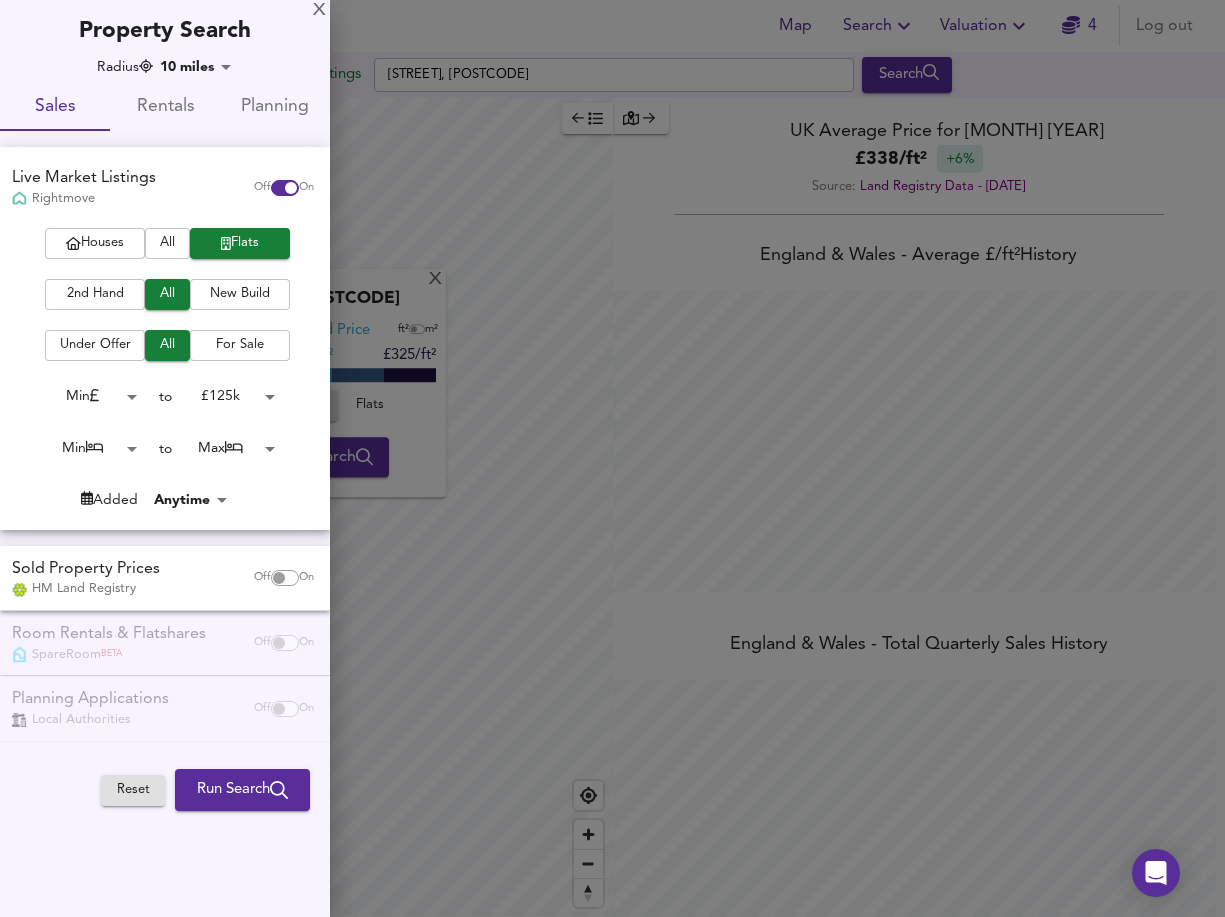 click on "Map Search Valuation    4 Log out        Settings     [STREET], [POSTCODE]        Search      X [STREET], [POSTCODE] Average Sold Price ft²   m² £180/ft² £ 253/ft² £325/ft² Houses All Flats     Search         Legend       UK Average Price   for [MONTH] [YEAR] £ 338 / ft²      +6% Source:   Land Registry Data - [MONTH] [YEAR] England & Wales - Average £/ ft²  History England & Wales - Total Quarterly Sales History X Map Settings Basemap          Default hybrid Heatmap          Average Price landworth 2D   View Dynamic Heatmap   On Show Postcodes Show Boroughs 2D 3D Find Me X Property Search Radius   10 miles 16090 Sales Rentals Planning    Live Market Listings   Rightmove Off   On    Houses All   Flats 2nd Hand All New Build Under Offer All For Sale Min   0 to £ 125k 125000   Min   0 to Max   50   Added Anytime -1    Sold Property Prices   HM Land Registry Off   On     Room Rentals & Flatshares   SpareRoom   BETA" at bounding box center (612, 458) 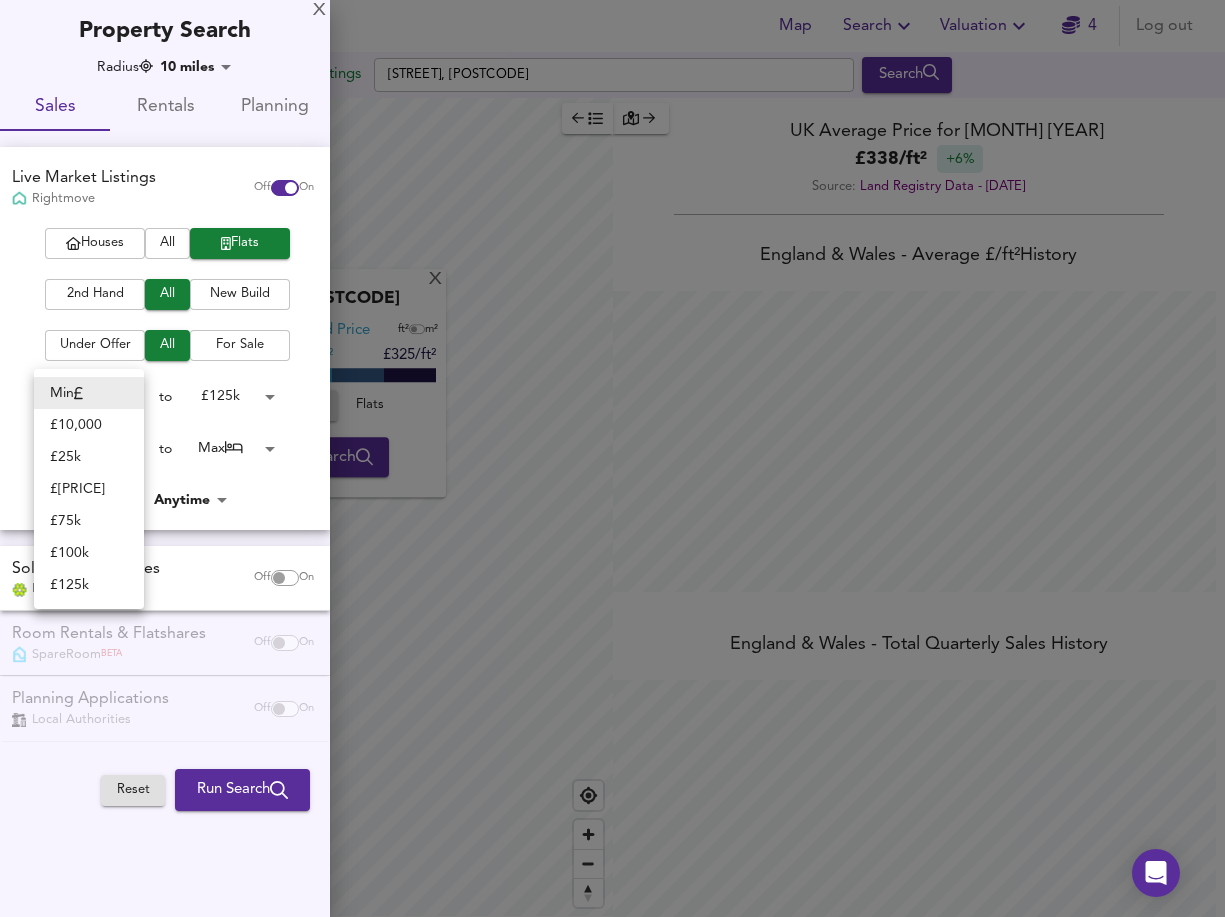 click on "£ 75k" at bounding box center (89, 521) 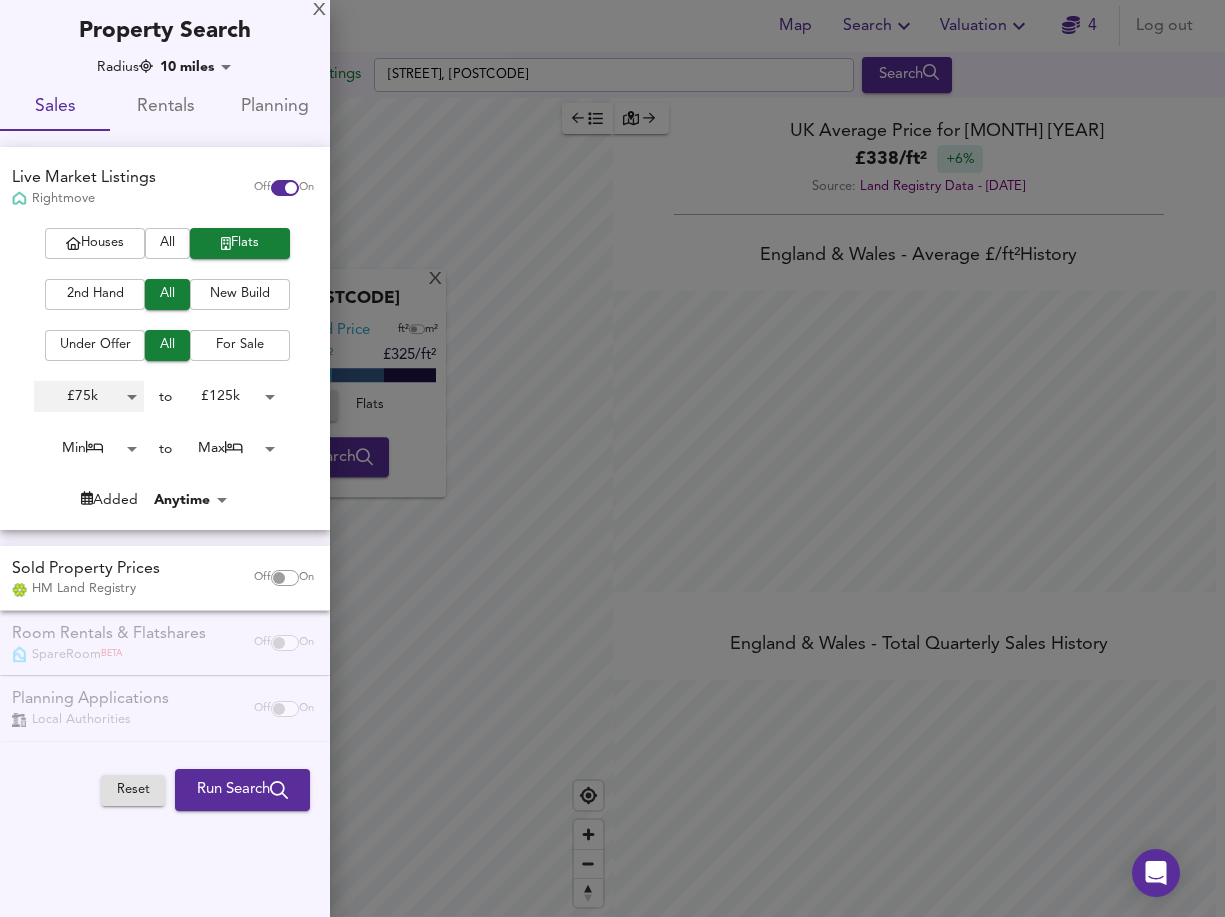 type on "75000" 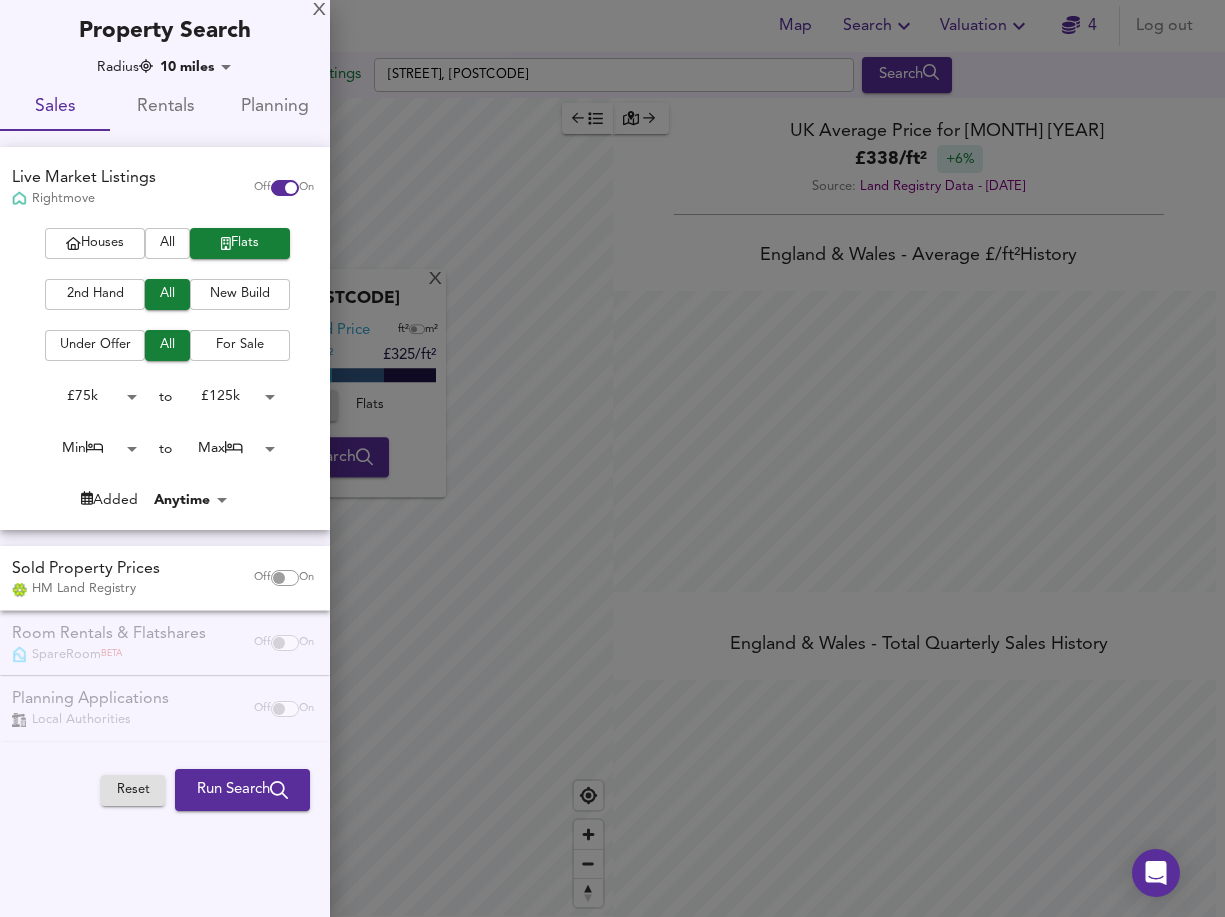 click on "Map Search Valuation    4 Log out        Settings     [STREET], [POSTCODE]        Search      X [STREET], [POSTCODE] Average Sold Price ft²   m² £180/ft² £ 253/ft² £325/ft² Houses All Flats     Search         Legend       UK Average Price   for [MONTH] [YEAR] £ 338 / ft²      +6% Source:   Land Registry Data - [MONTH] [YEAR] England & Wales - Average £/ ft²  History England & Wales - Total Quarterly Sales History X Map Settings Basemap          Default hybrid Heatmap          Average Price landworth 2D   View Dynamic Heatmap   On Show Postcodes Show Boroughs 2D 3D Find Me X Property Search Radius   10 miles 16090 Sales Rentals Planning    Live Market Listings   Rightmove Off   On    Houses All   Flats 2nd Hand All New Build Under Offer All For Sale £ 75k 75000 to £ 125k 125000   Min   0 to Max   50   Added Anytime -1    Sold Property Prices   HM Land Registry Off   On     Room Rentals & Flatshares   SpareRoom" at bounding box center [612, 458] 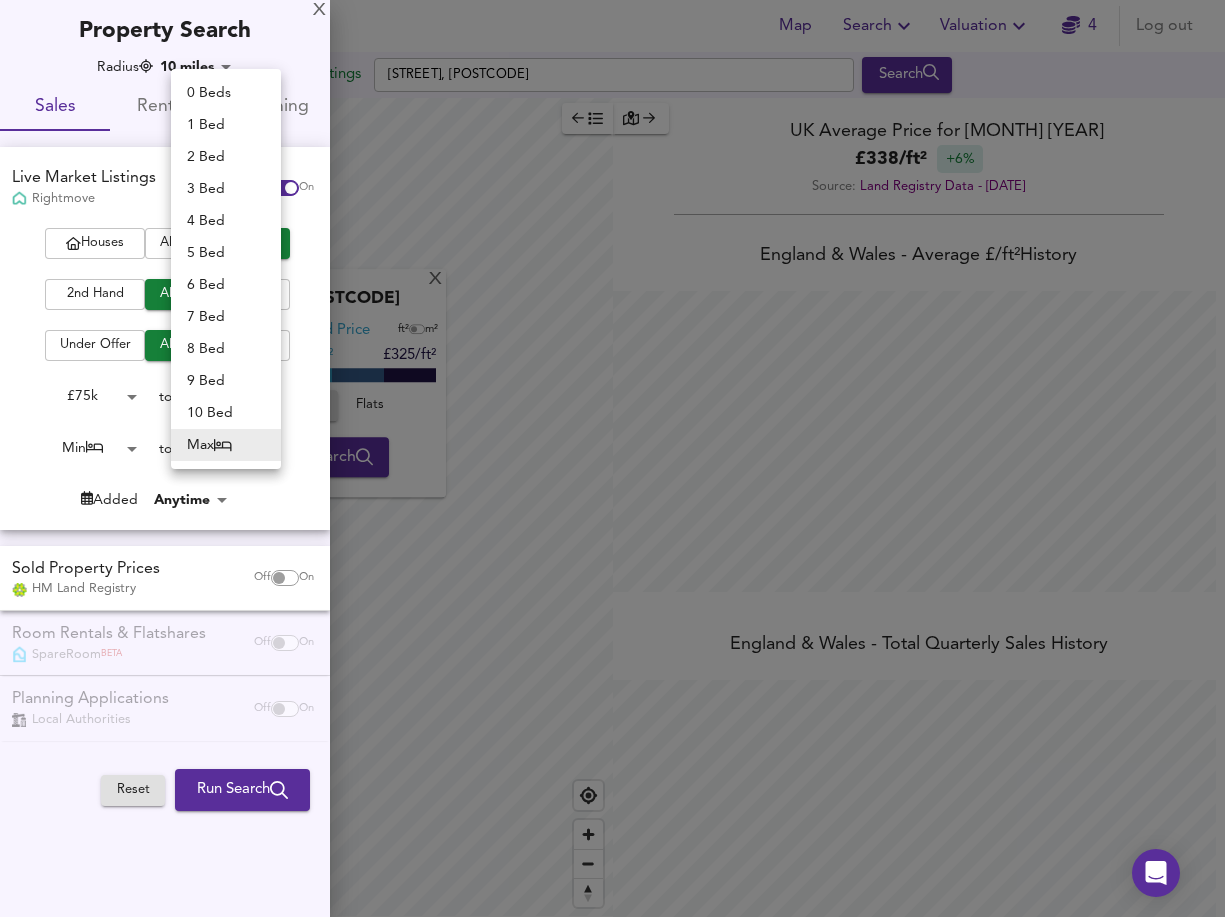 click on "1 Bed" at bounding box center [226, 125] 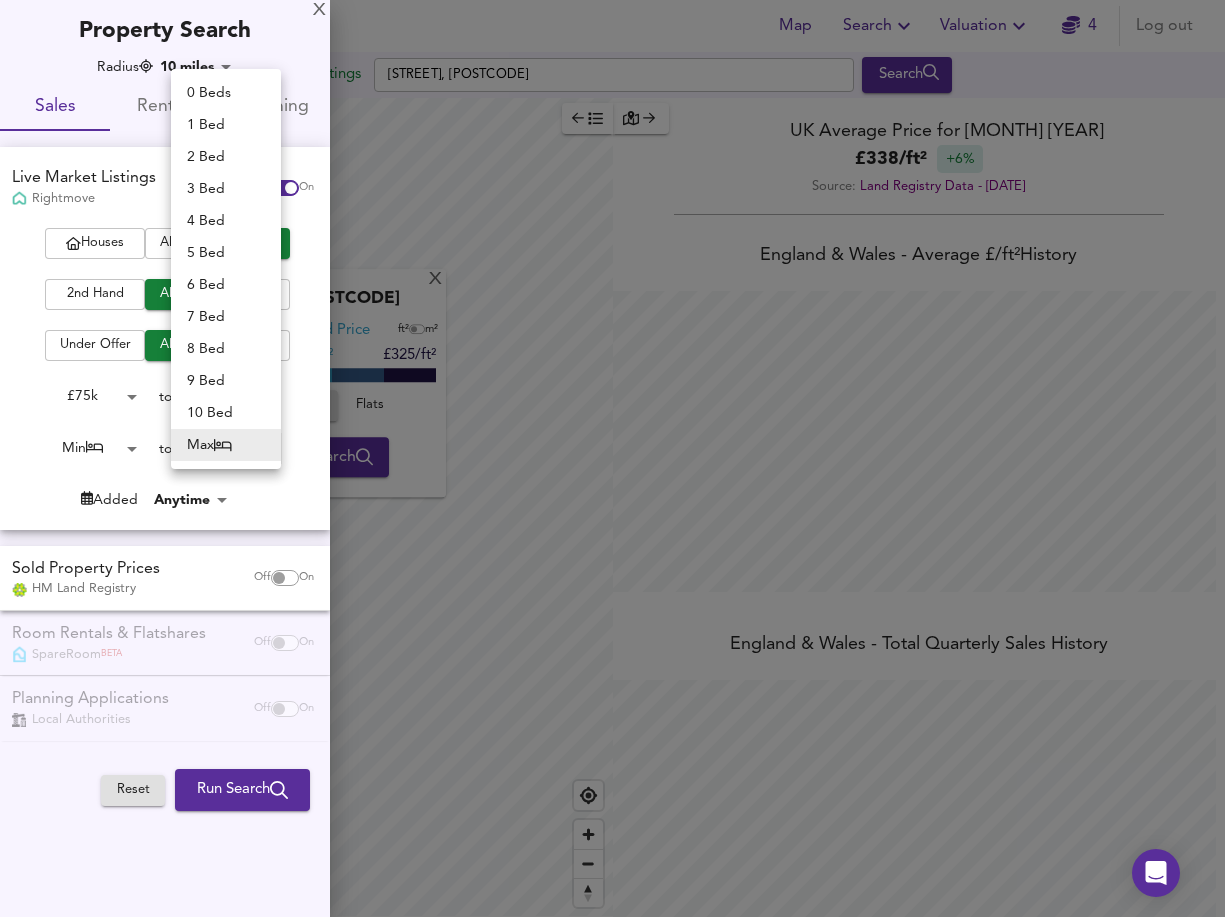 type on "1" 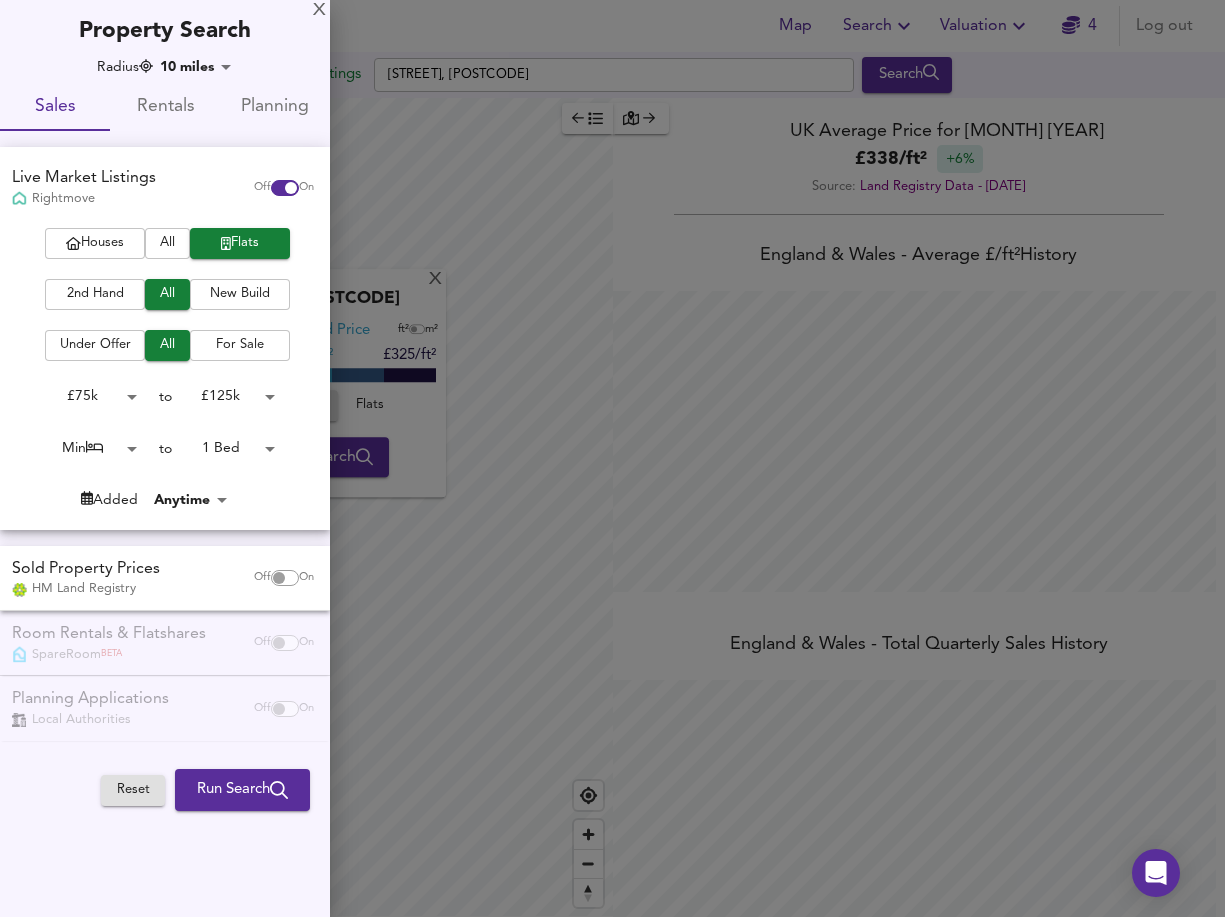 click on "[STREET], [POSTCODE]" at bounding box center [612, 458] 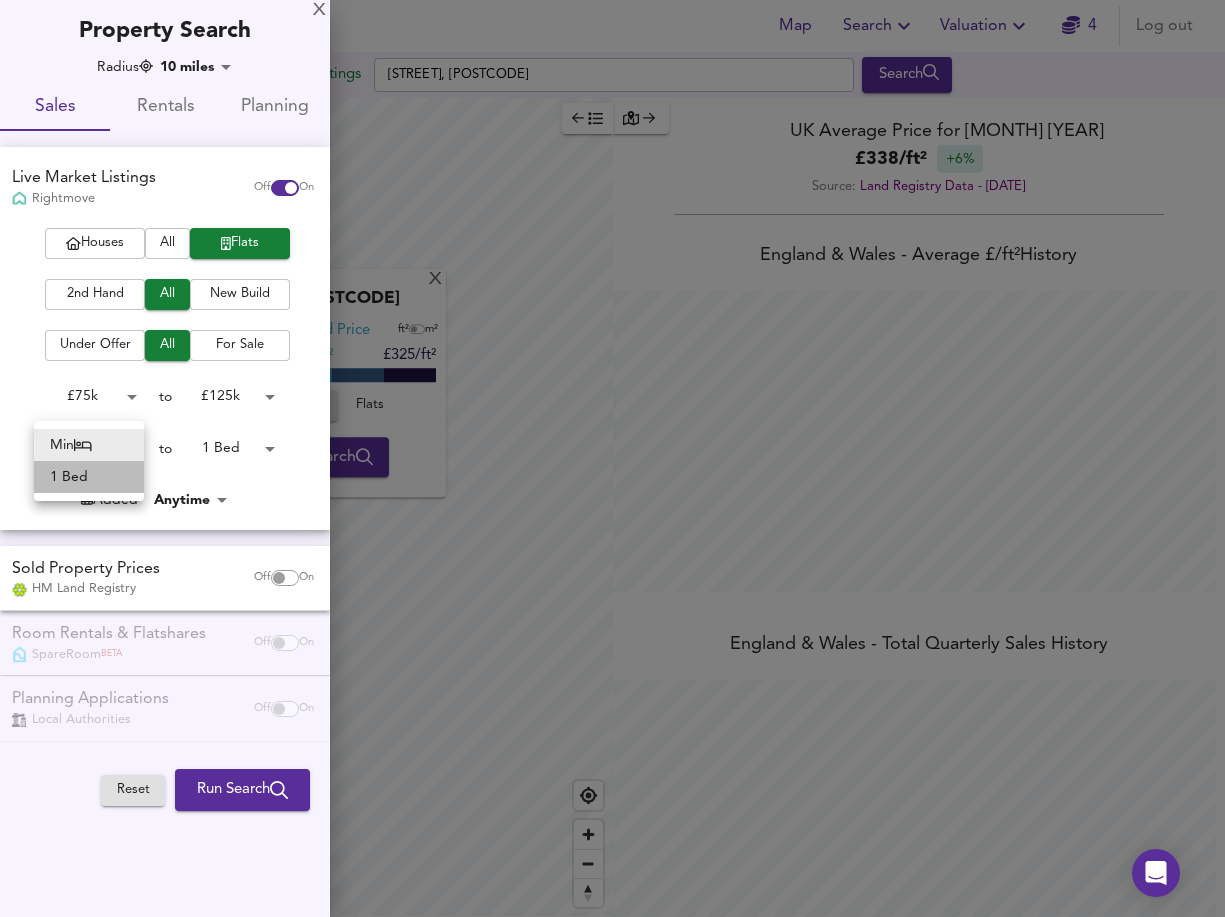 click on "1 Bed" at bounding box center [89, 477] 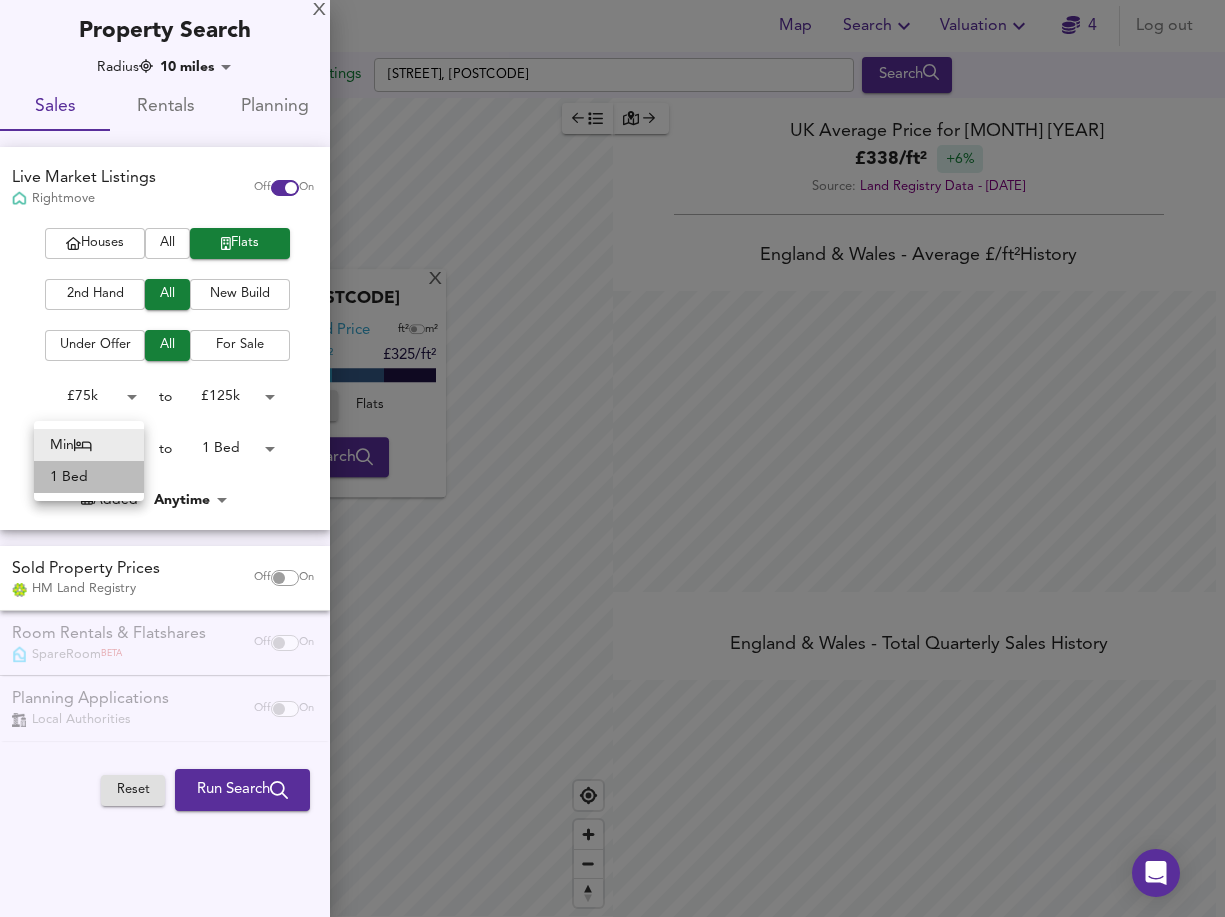 type on "1" 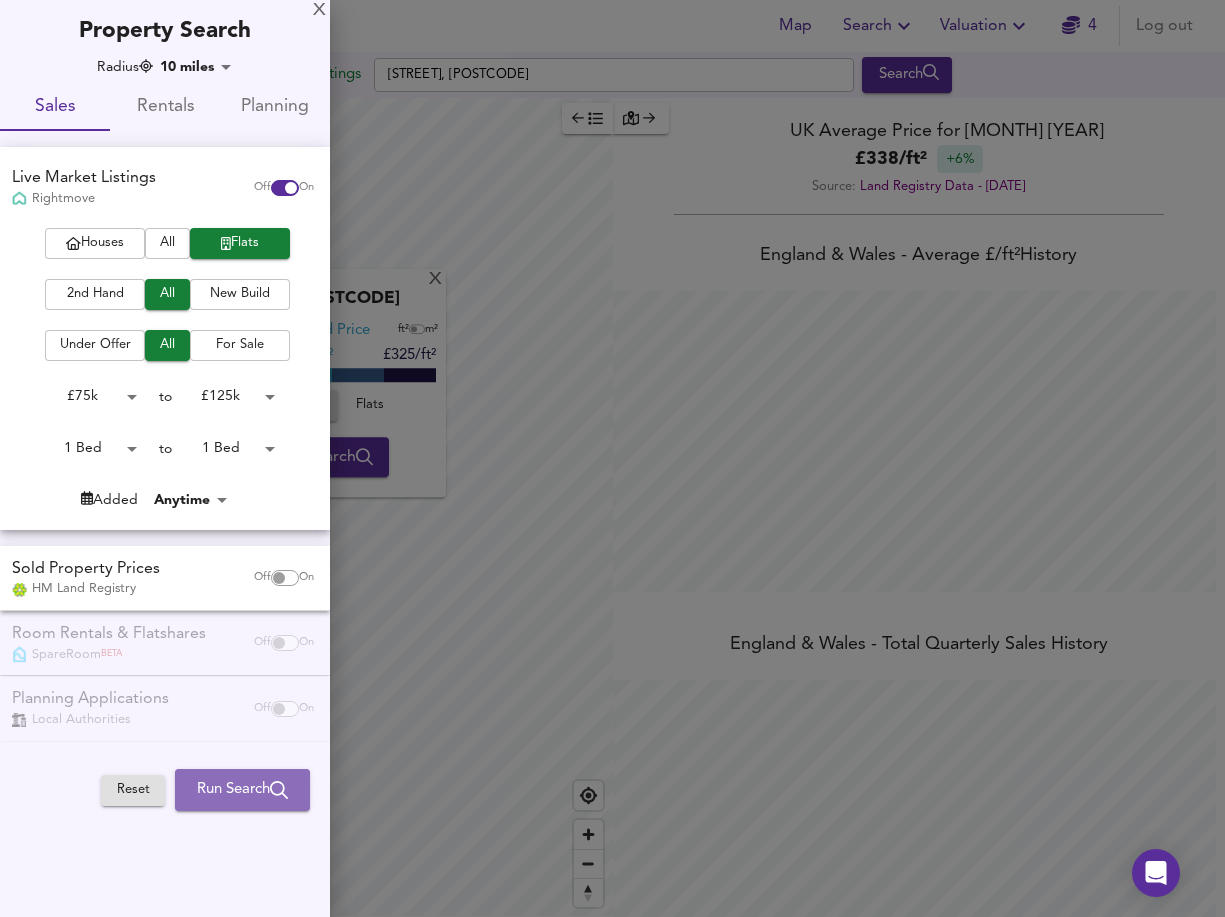 click on "Run Search" at bounding box center (242, 790) 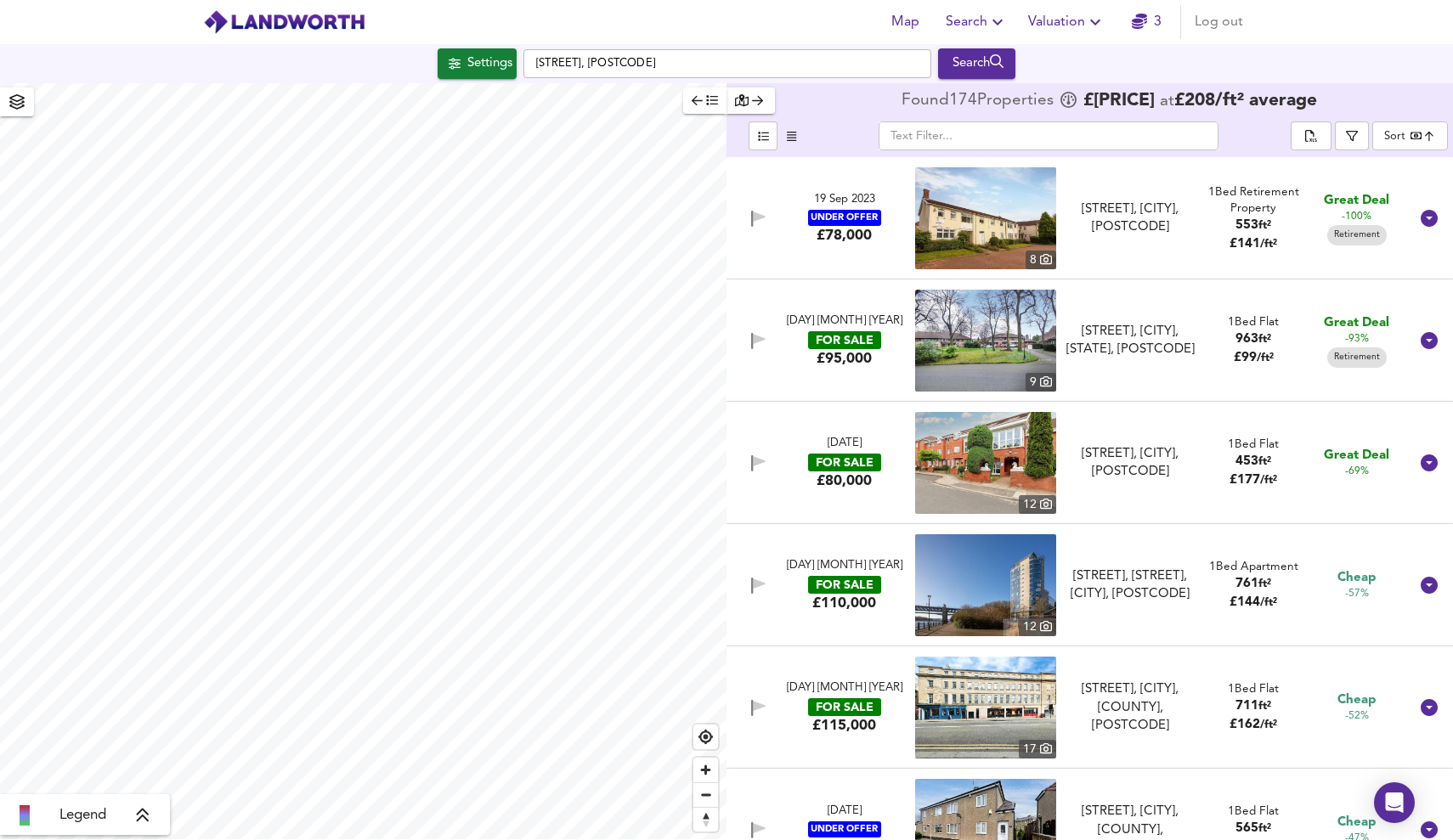 click on "[STREET], [POSTCODE]" at bounding box center (726, 420) 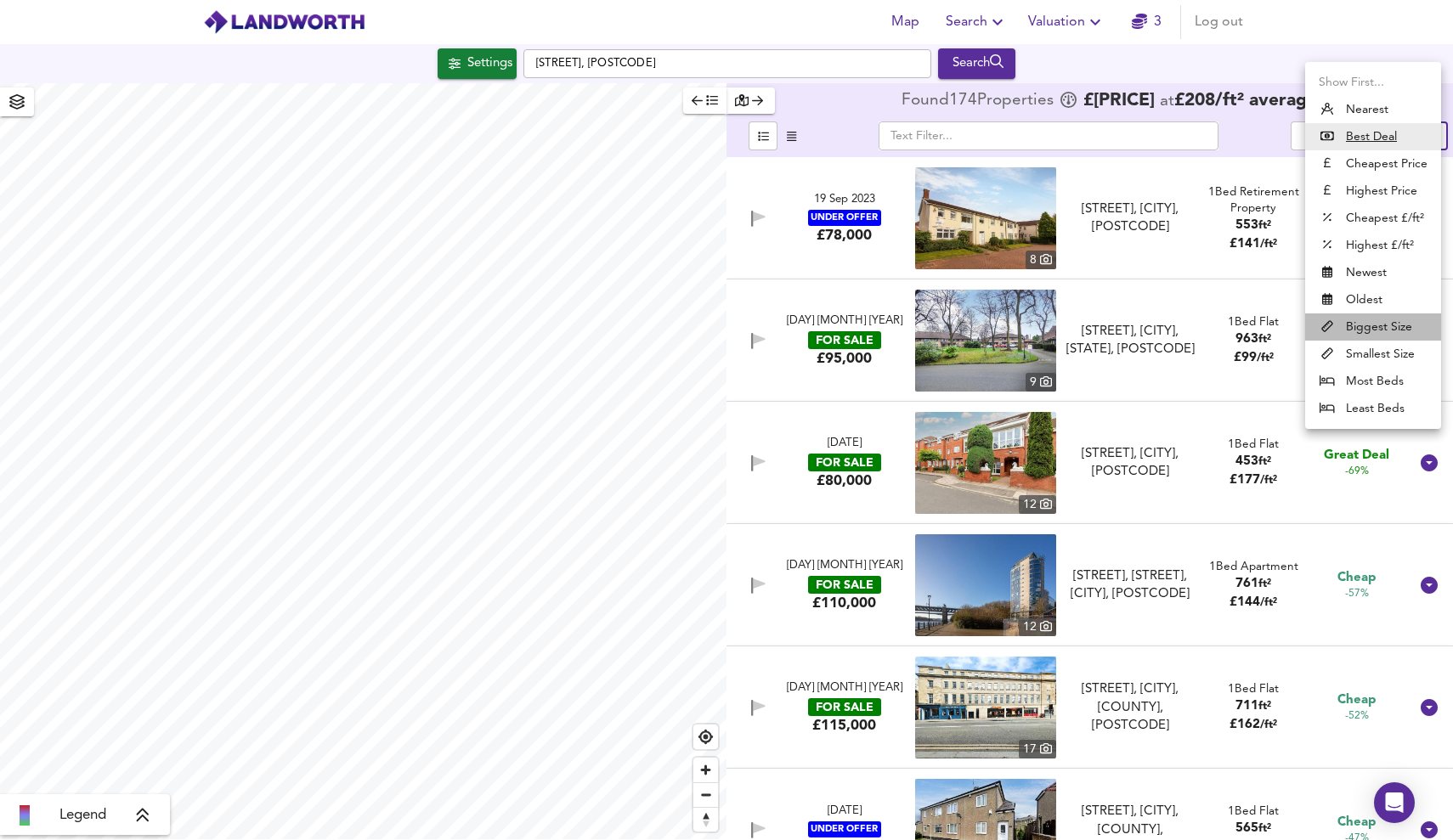 click on "Biggest Size" at bounding box center [1373, 327] 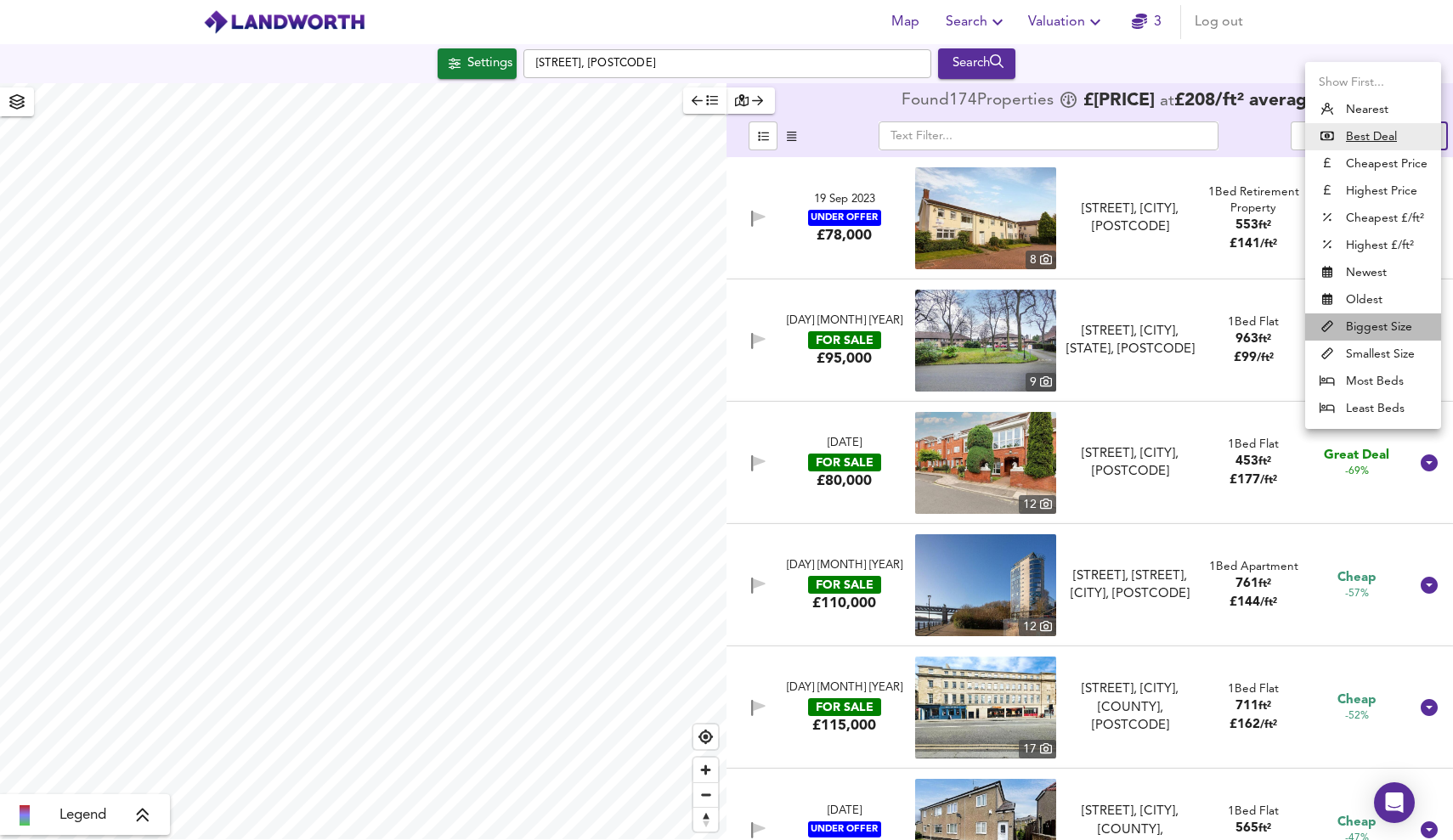type on "biggest" 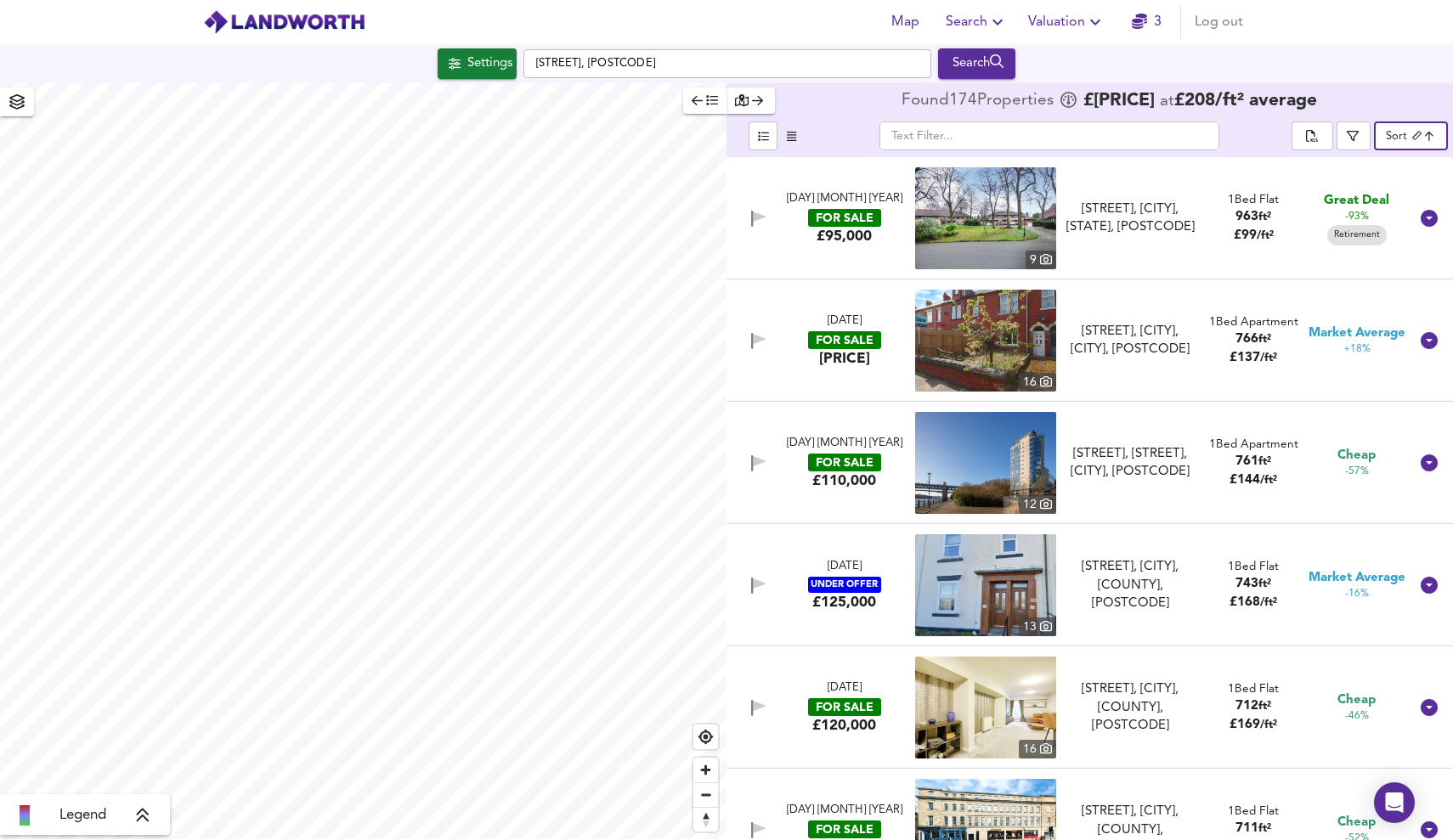 click 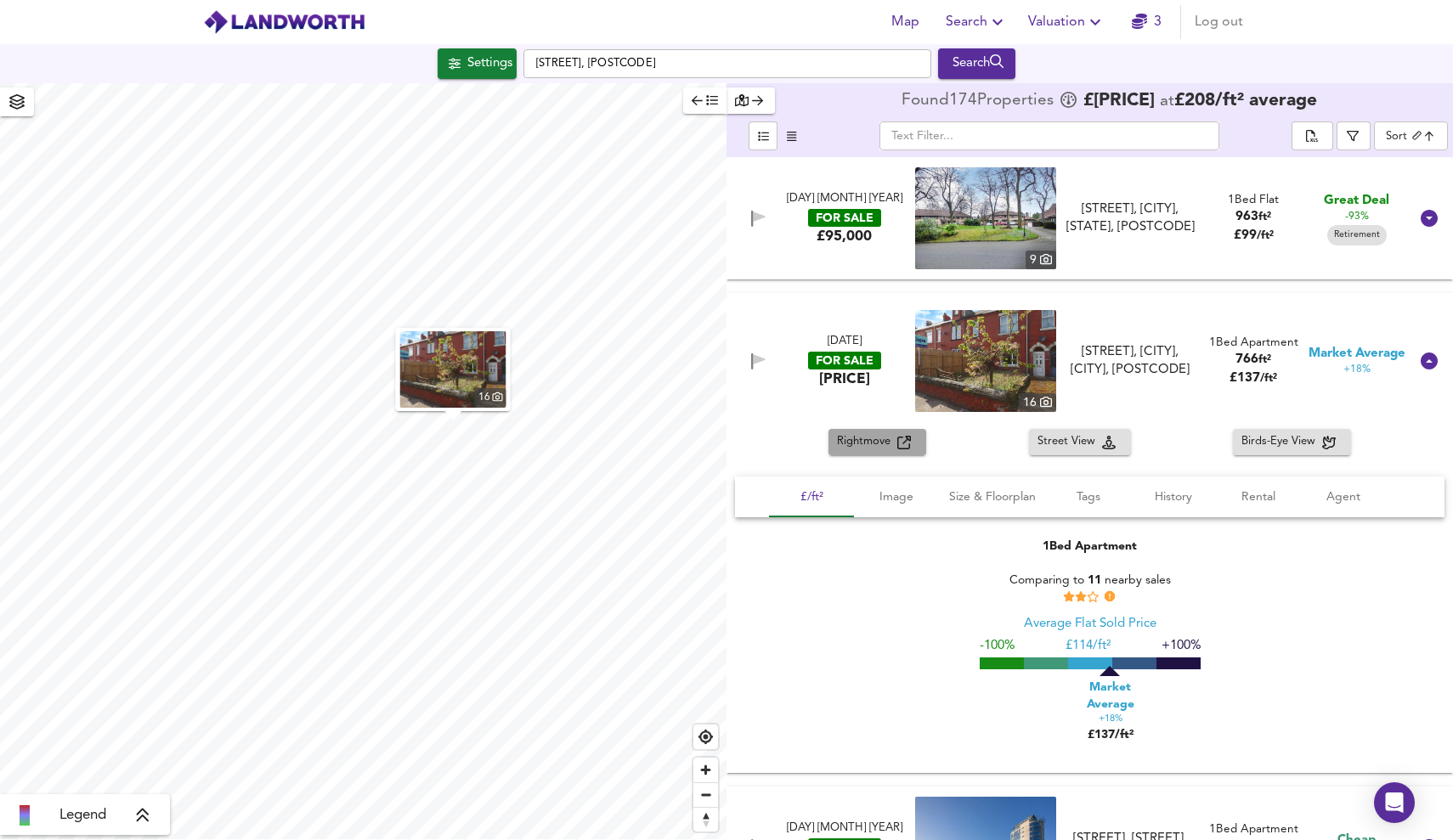 click on "Rightmove" at bounding box center [867, 442] 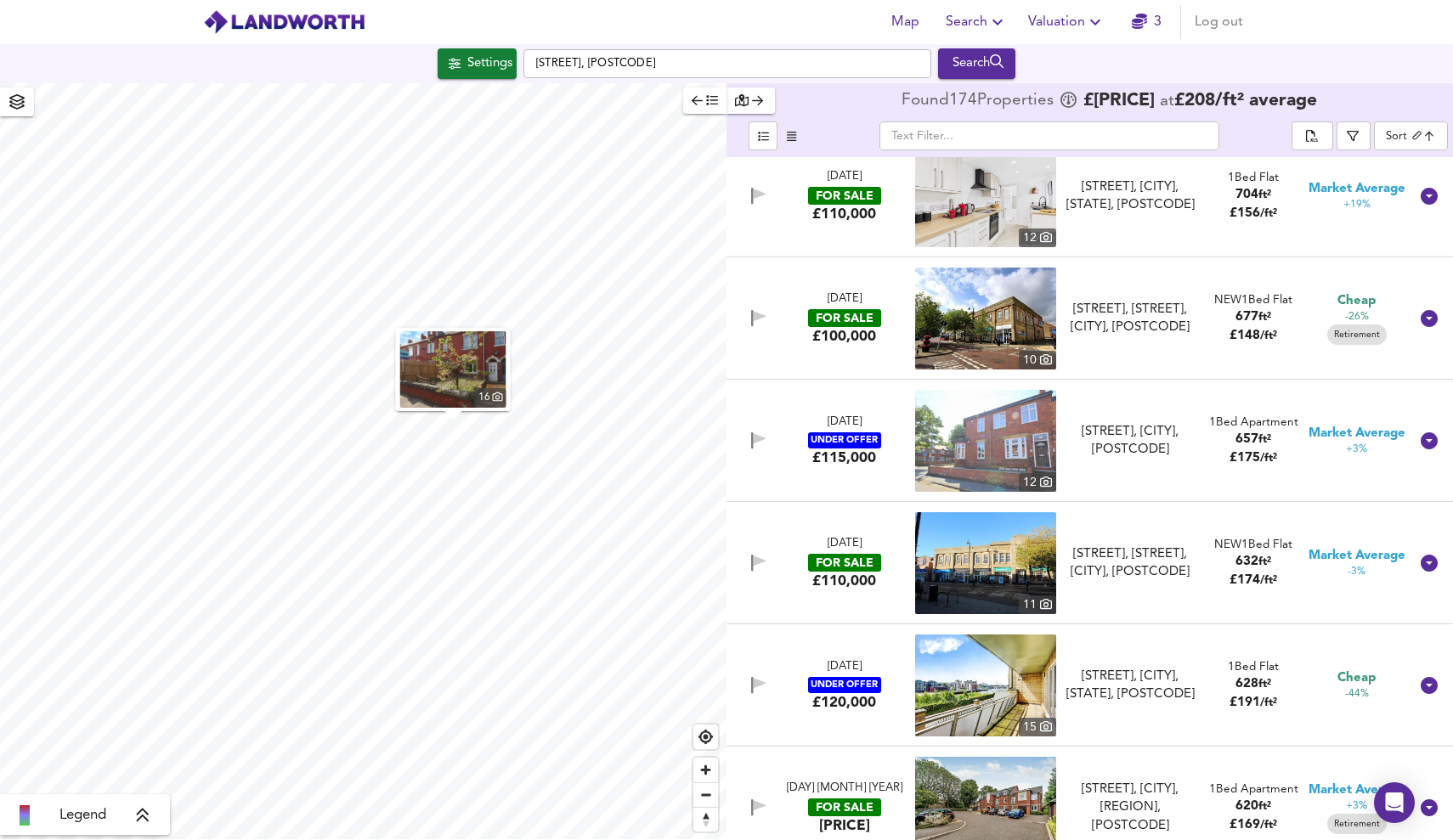 scroll, scrollTop: 1237, scrollLeft: 0, axis: vertical 